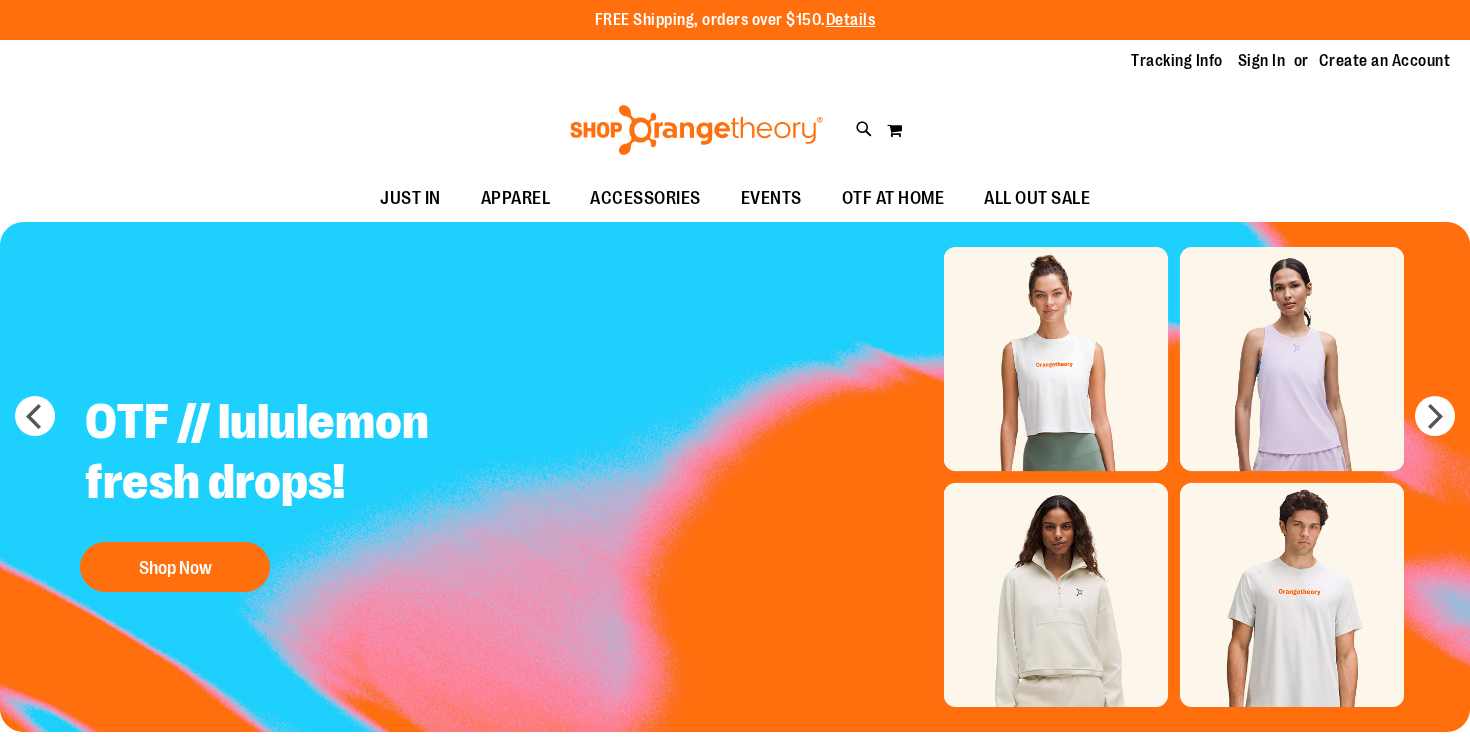 scroll, scrollTop: 0, scrollLeft: 0, axis: both 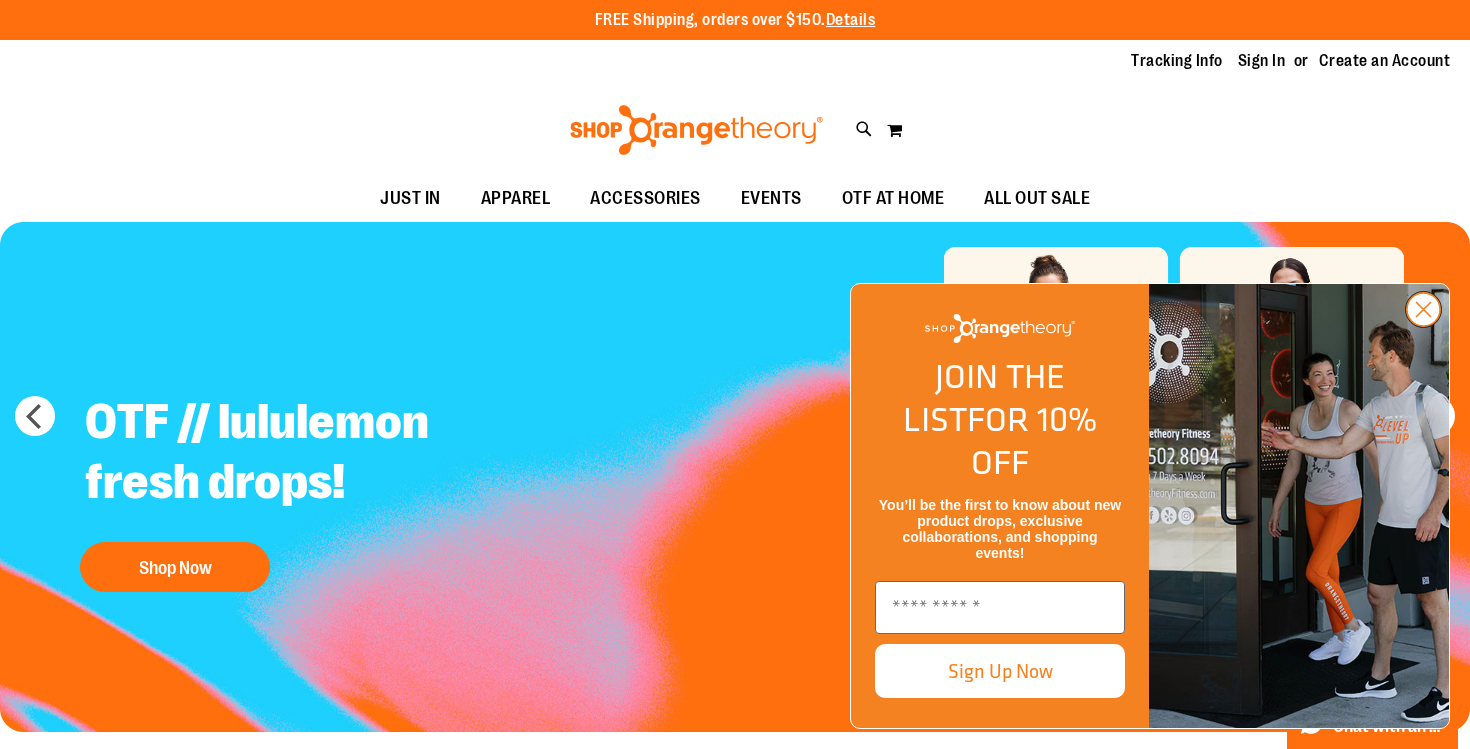 click 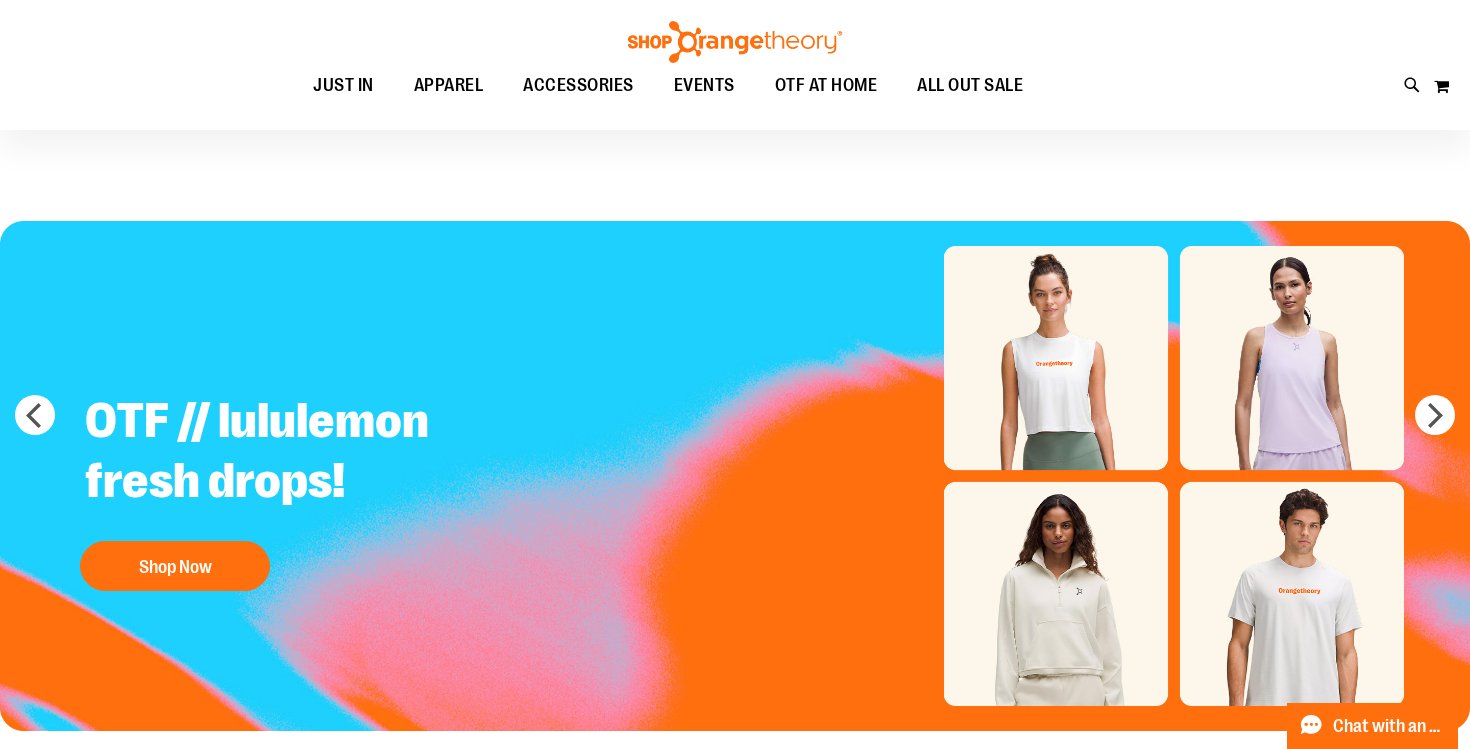 scroll, scrollTop: 0, scrollLeft: 0, axis: both 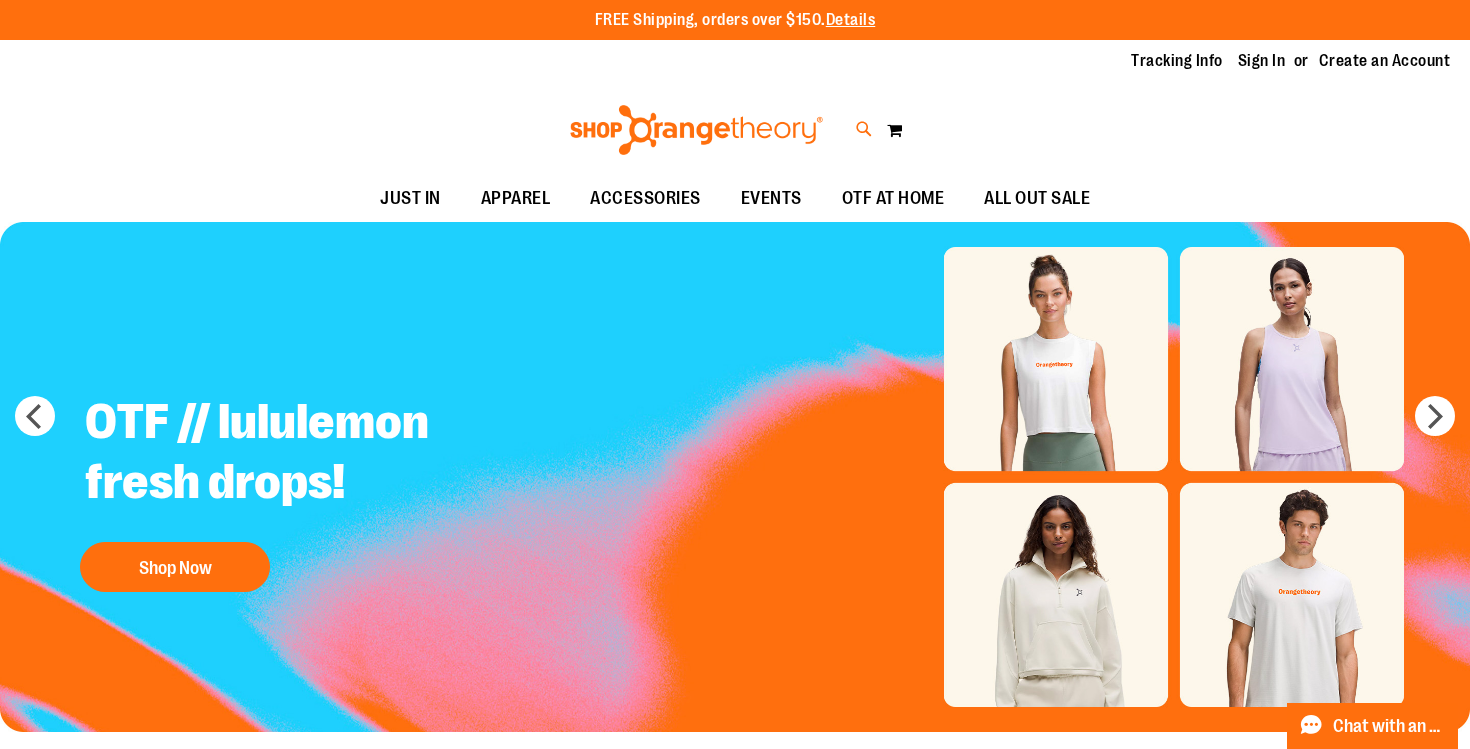 click at bounding box center [864, 129] 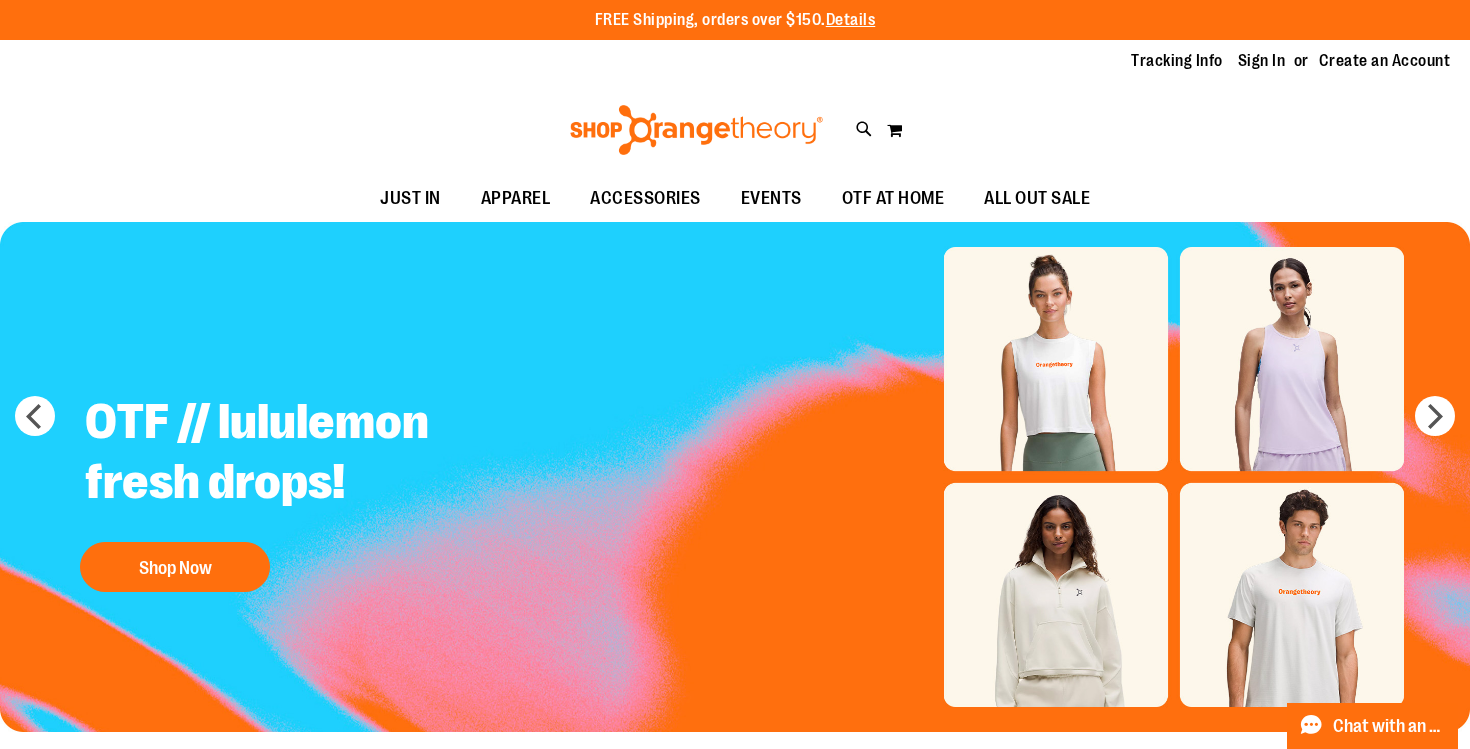 type on "*****" 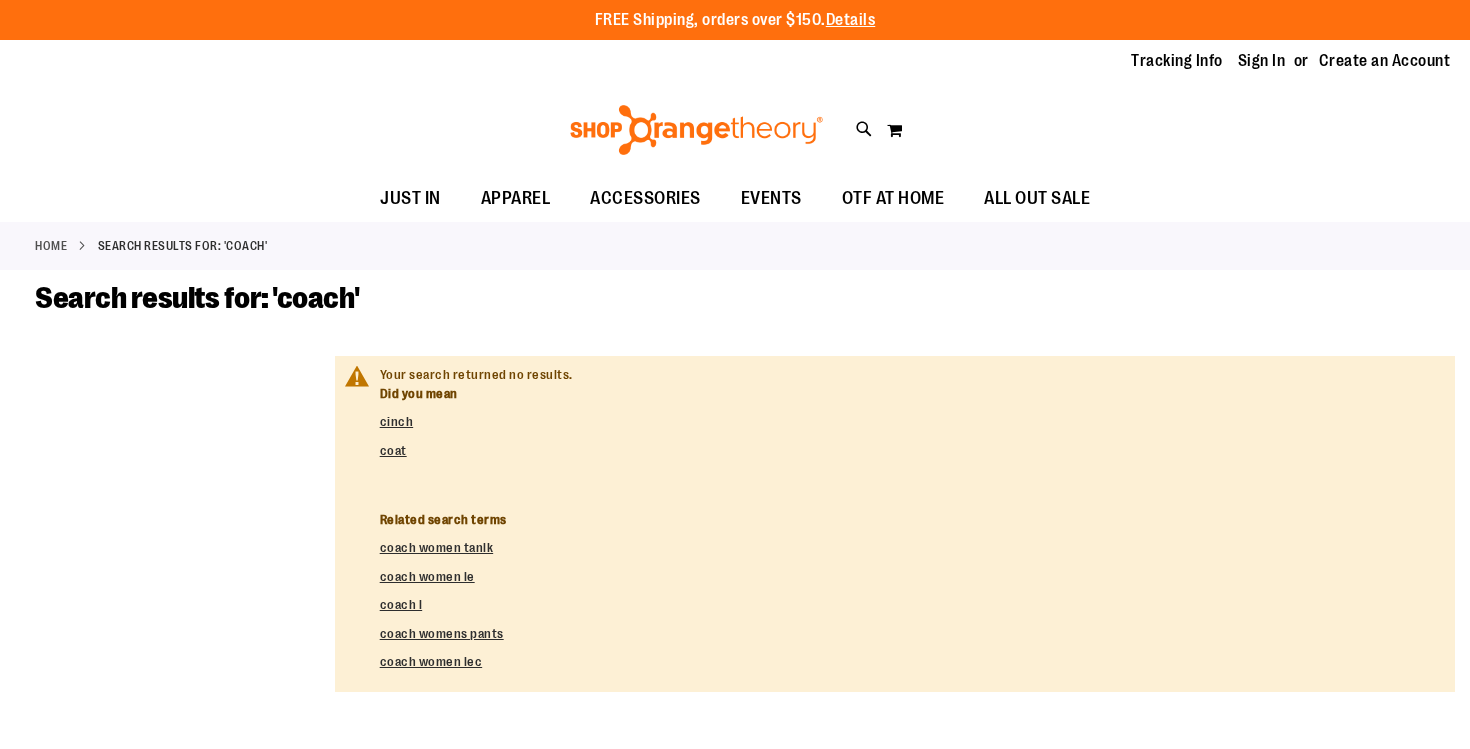 scroll, scrollTop: 0, scrollLeft: 0, axis: both 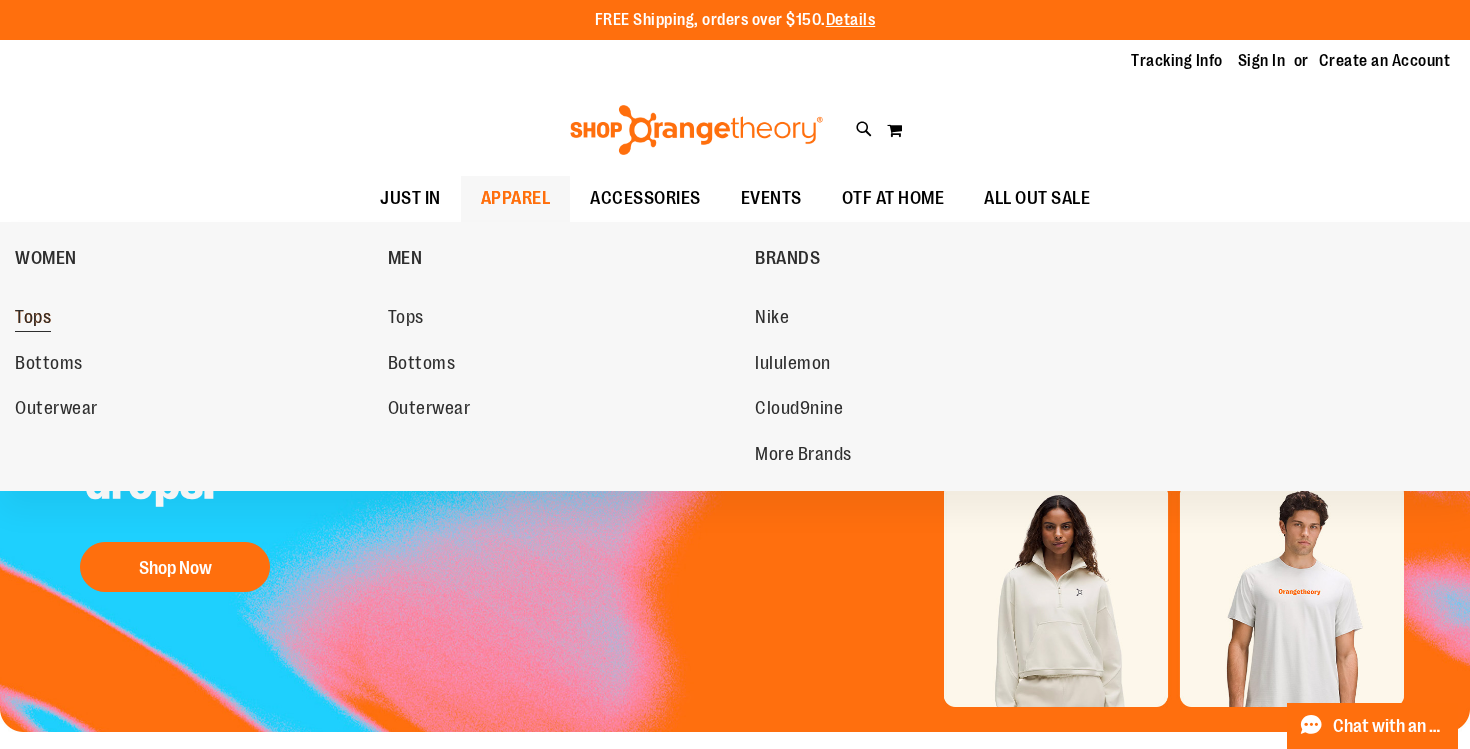 click on "Tops" at bounding box center (33, 319) 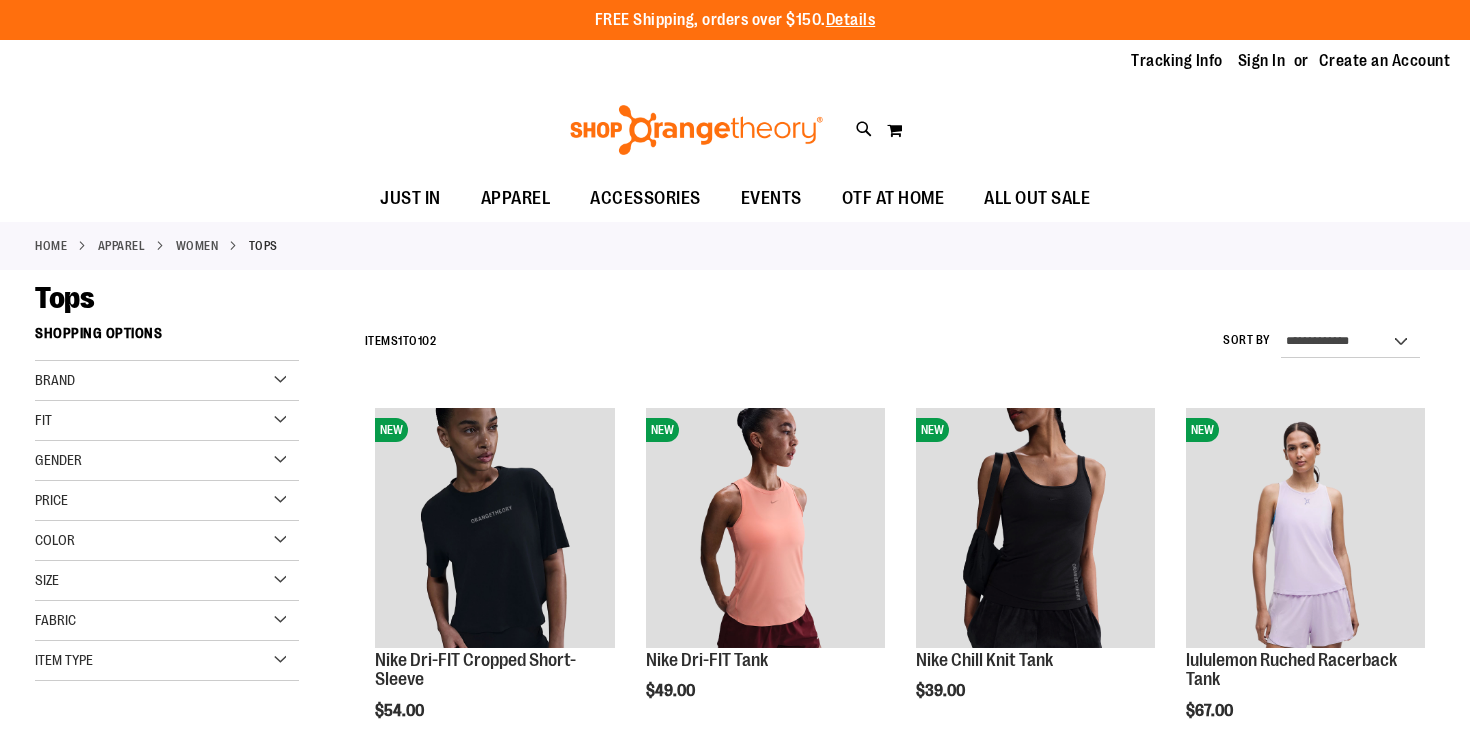 scroll, scrollTop: 0, scrollLeft: 0, axis: both 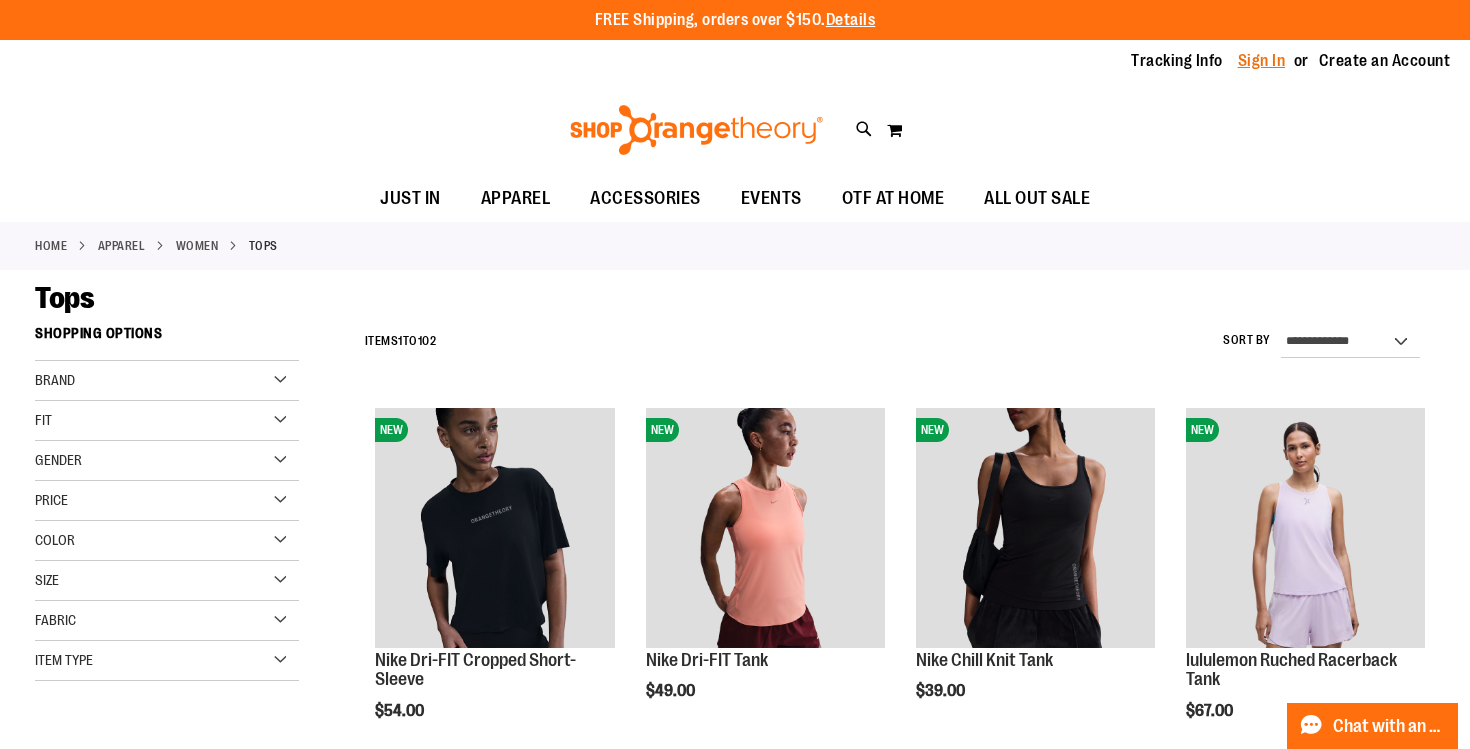 click on "Sign In" at bounding box center (1262, 61) 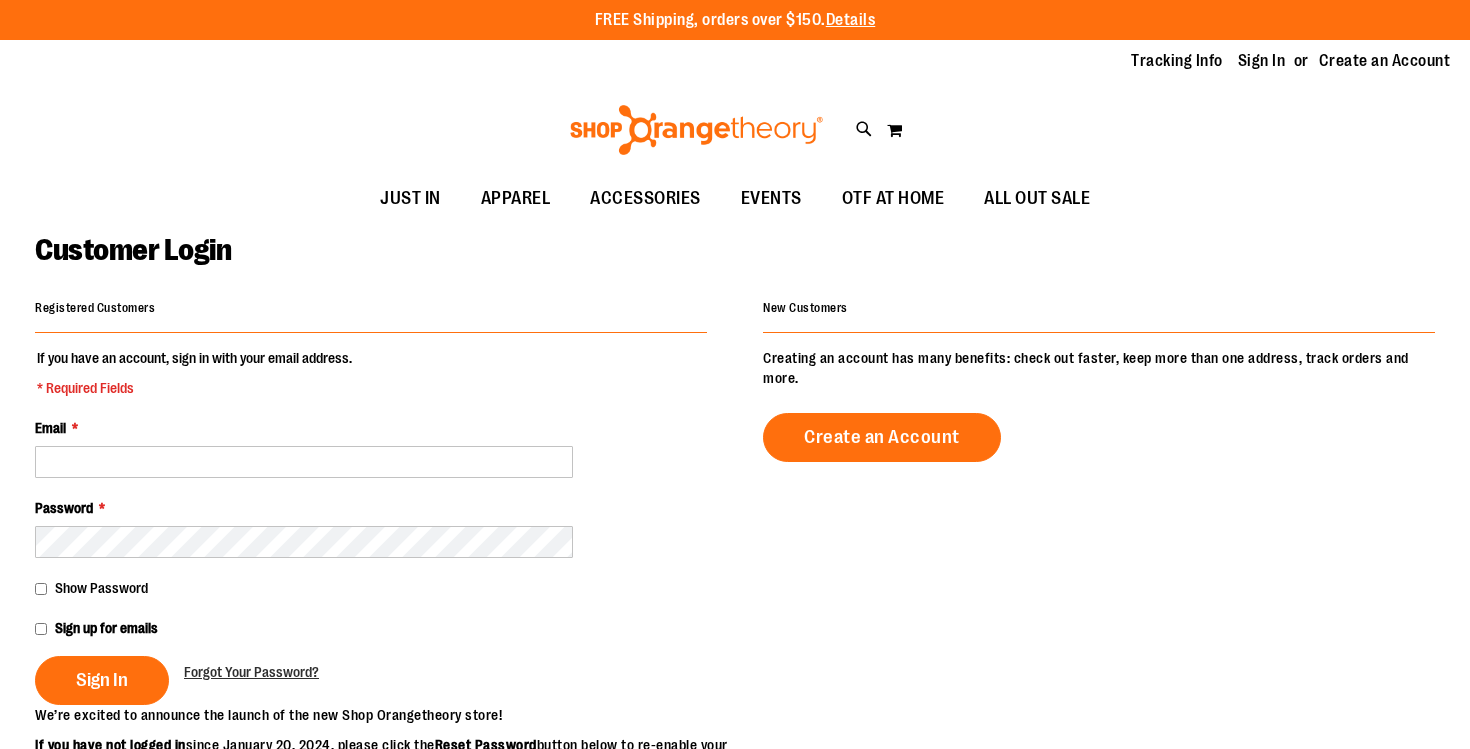 scroll, scrollTop: 0, scrollLeft: 0, axis: both 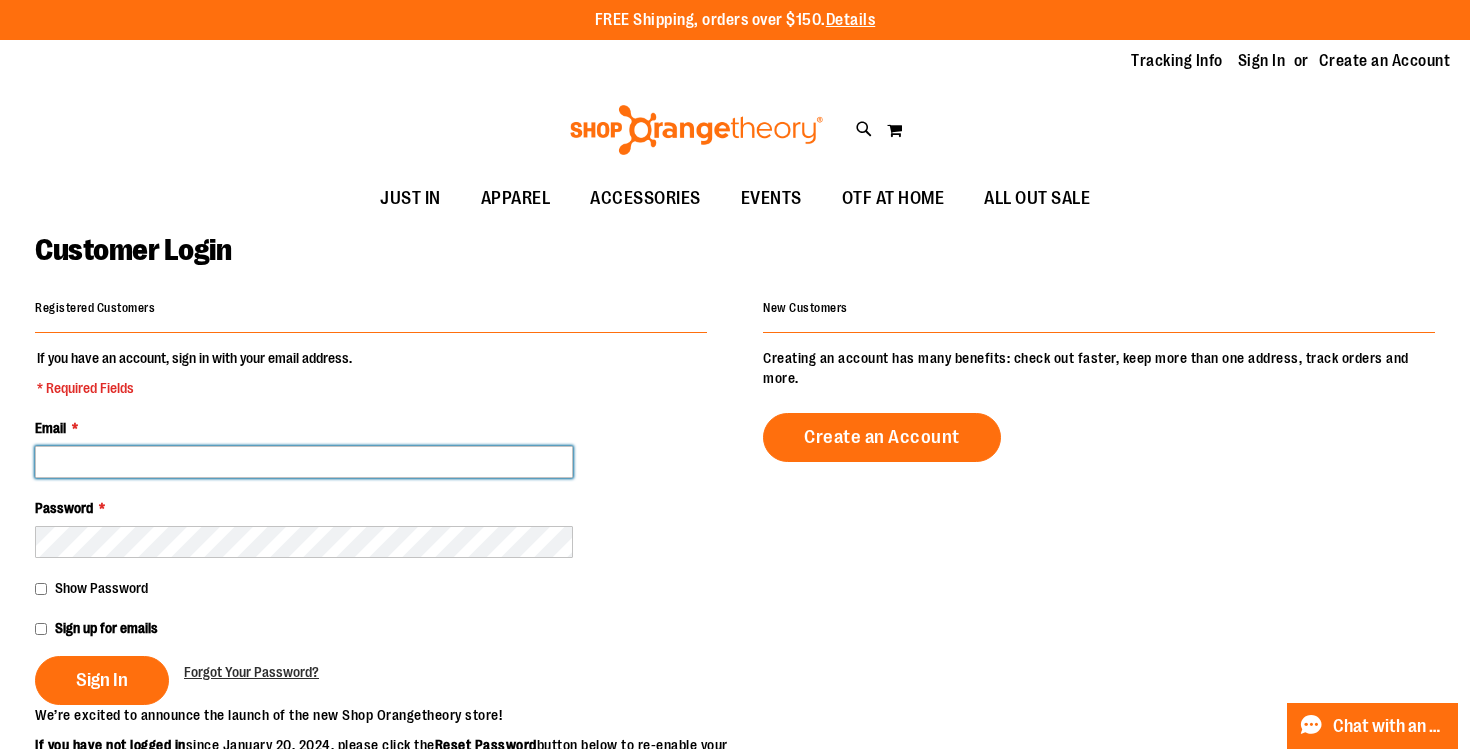 paste on "**********" 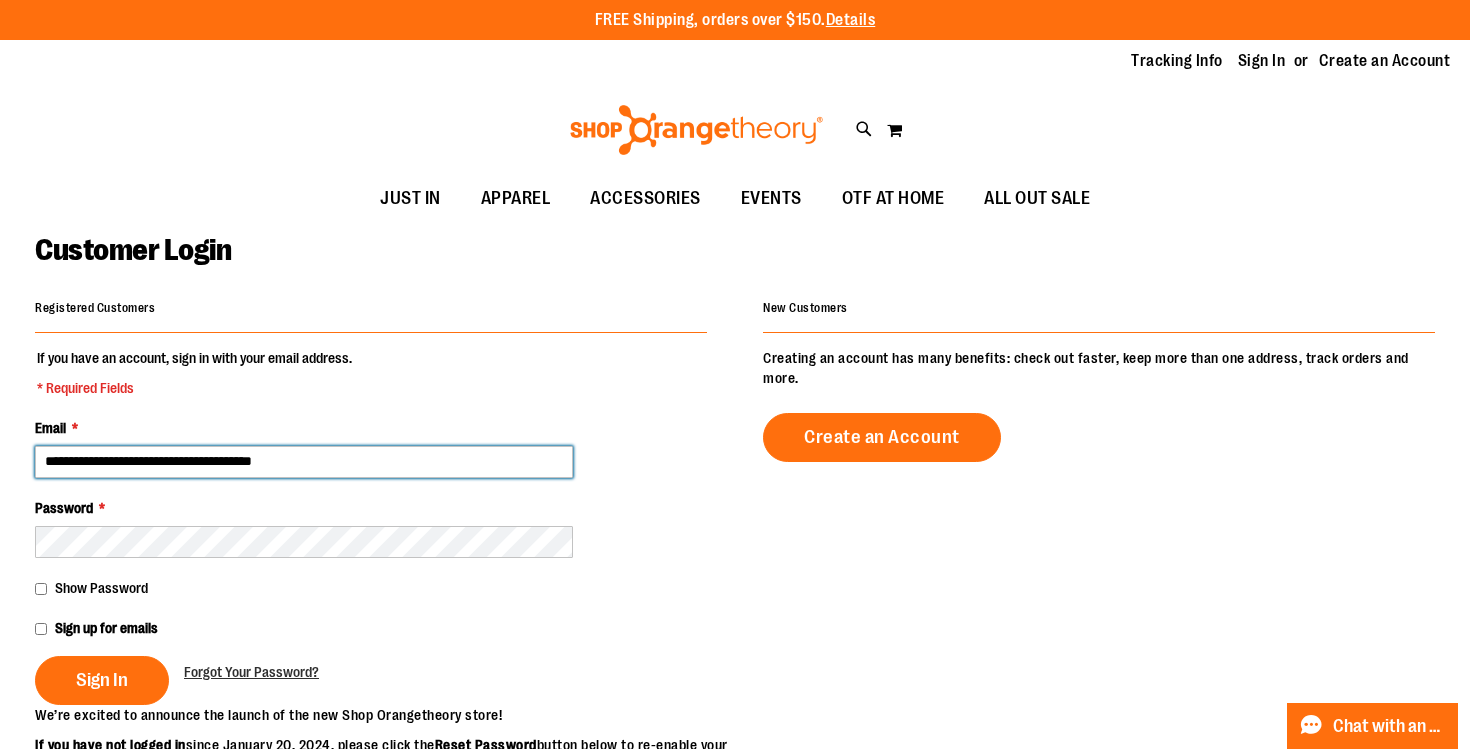 type on "**********" 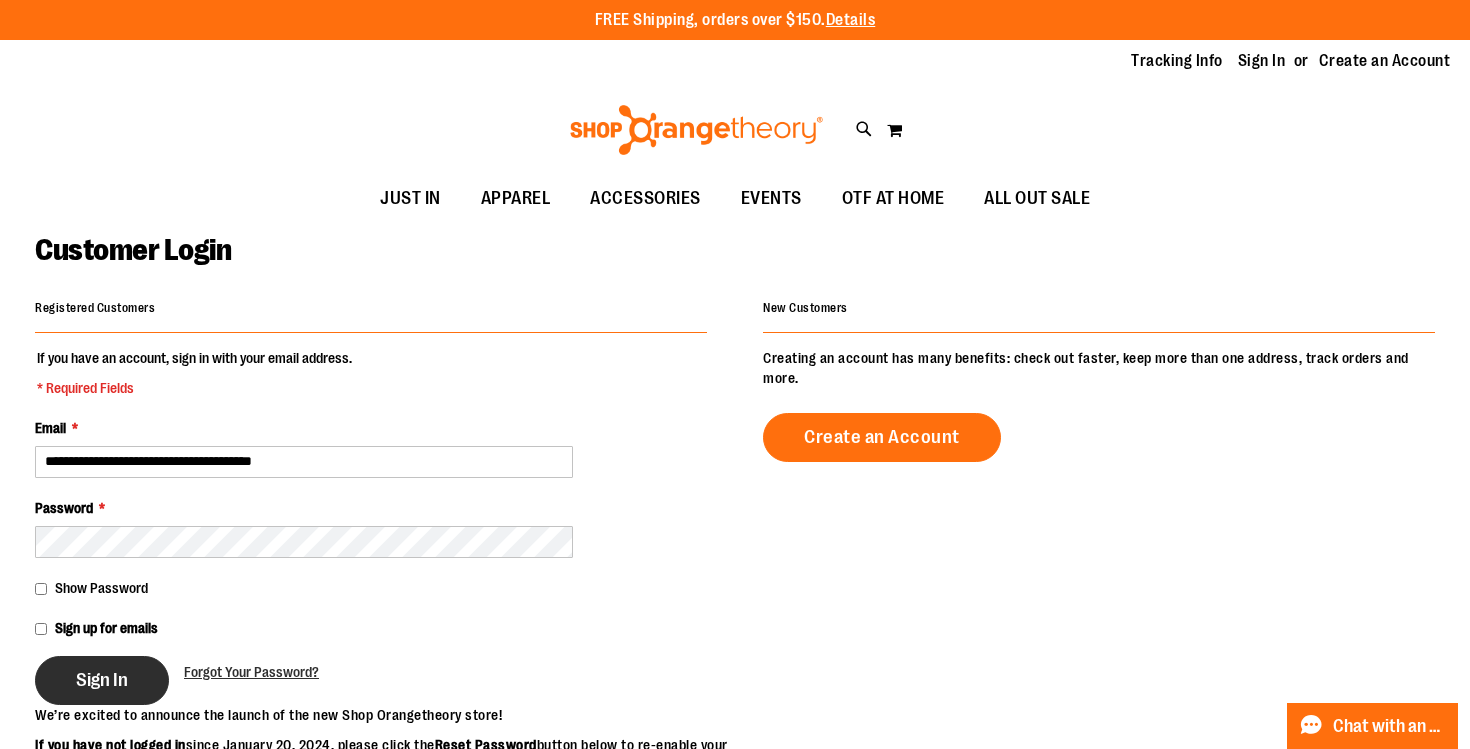 click on "Sign In" at bounding box center (102, 680) 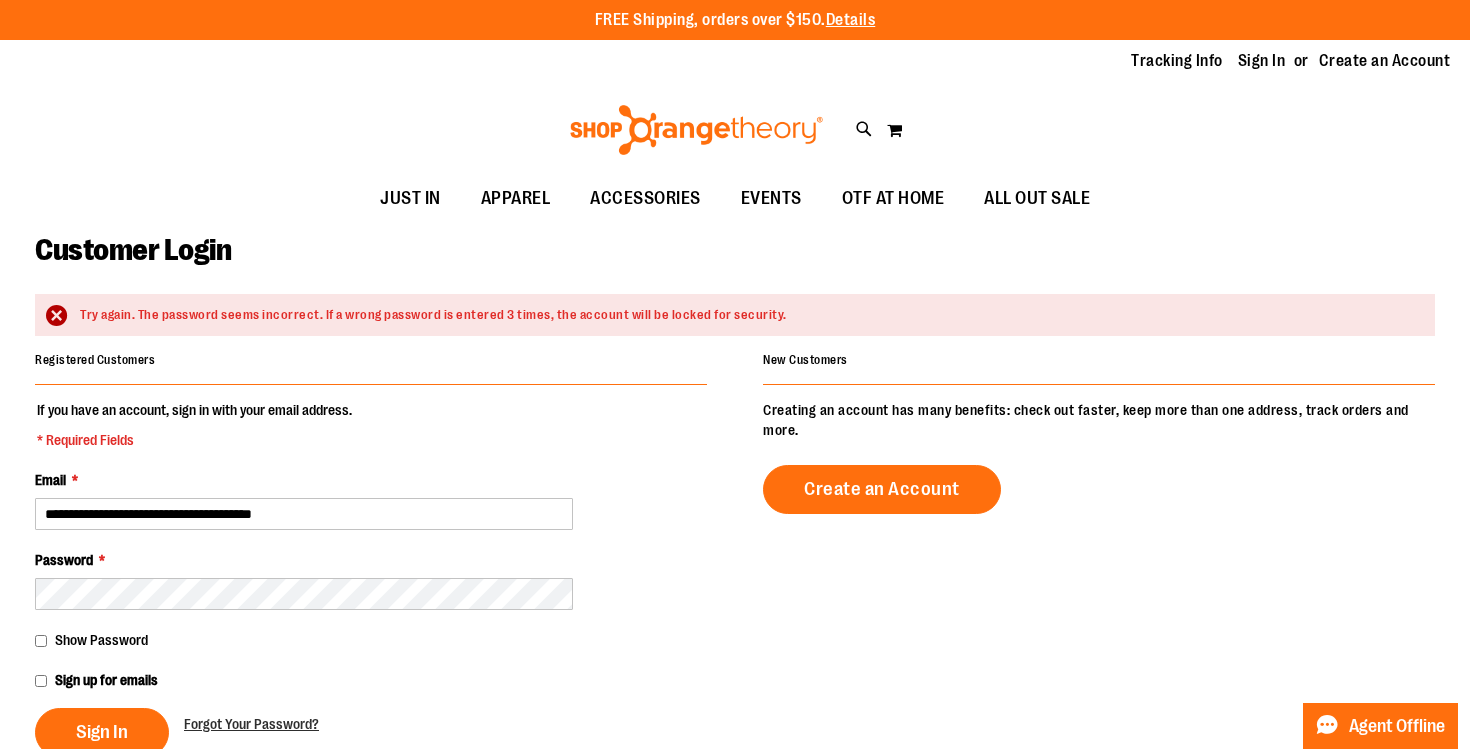 scroll, scrollTop: 0, scrollLeft: 0, axis: both 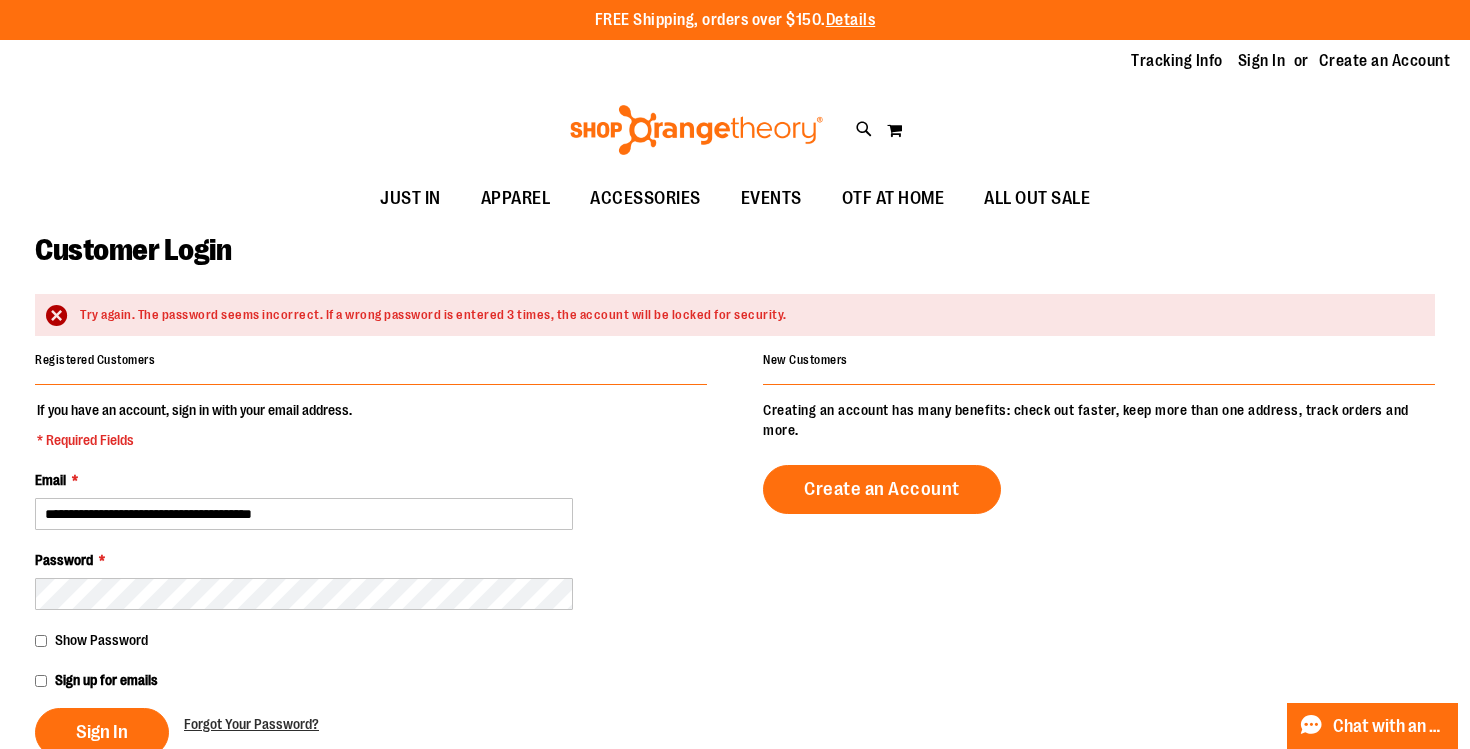click on "**********" at bounding box center [371, 578] 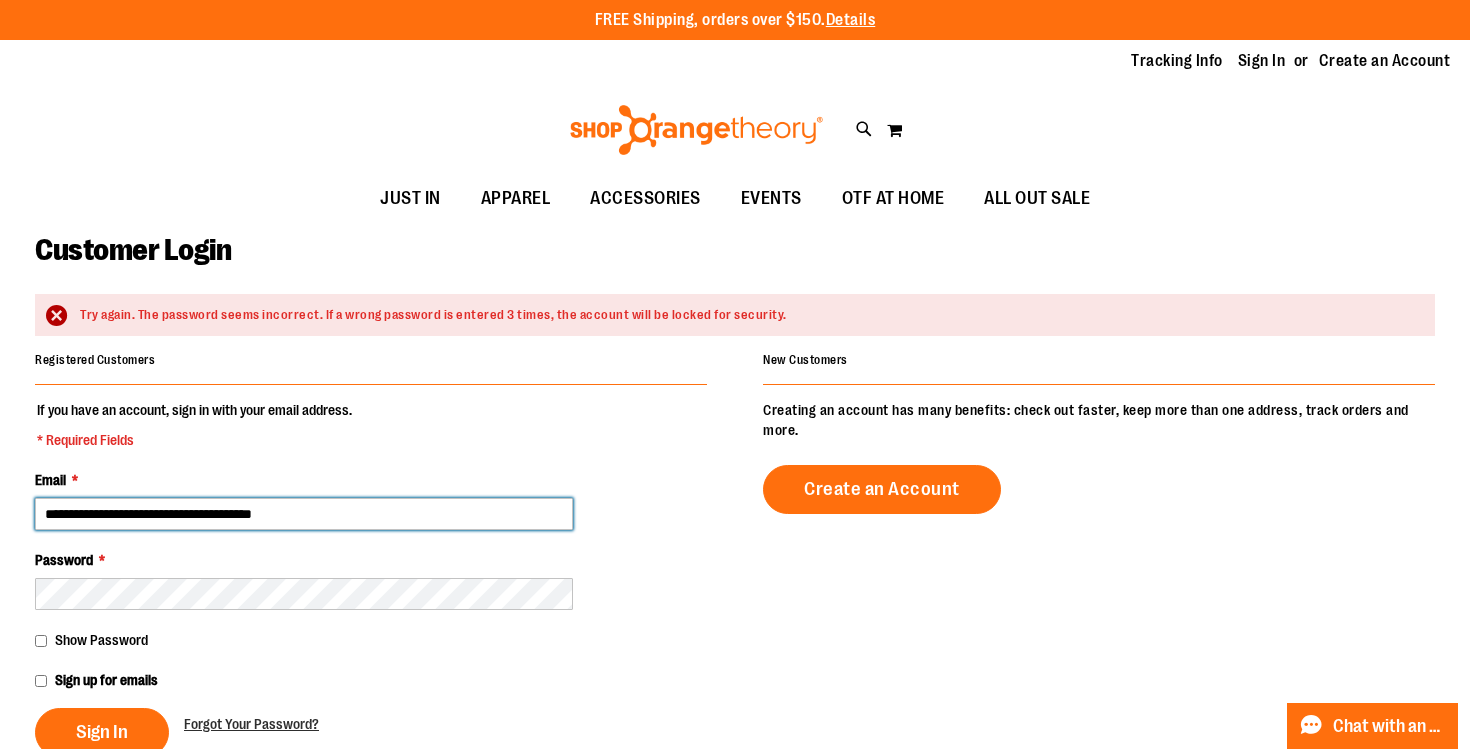 click on "**********" at bounding box center (304, 514) 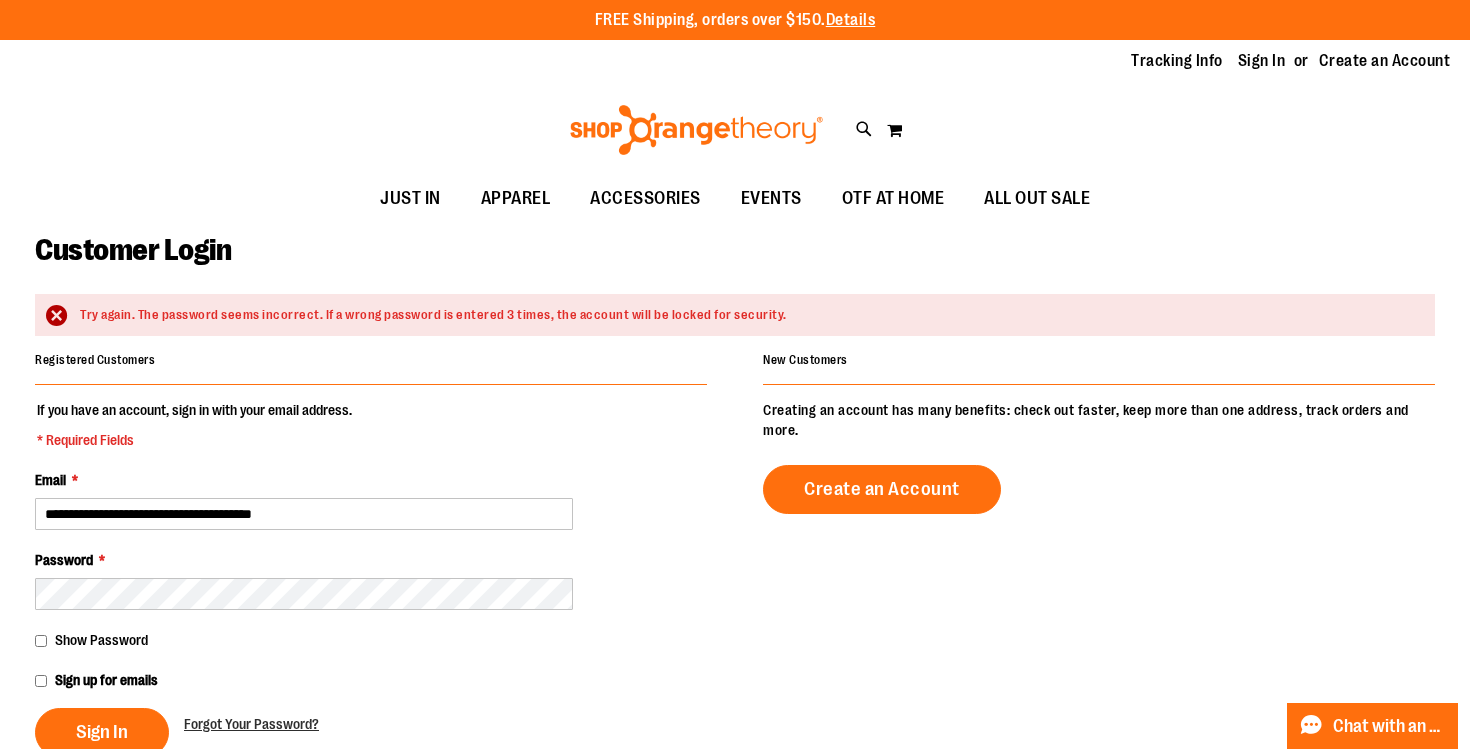 click on "Show Password" at bounding box center (371, 640) 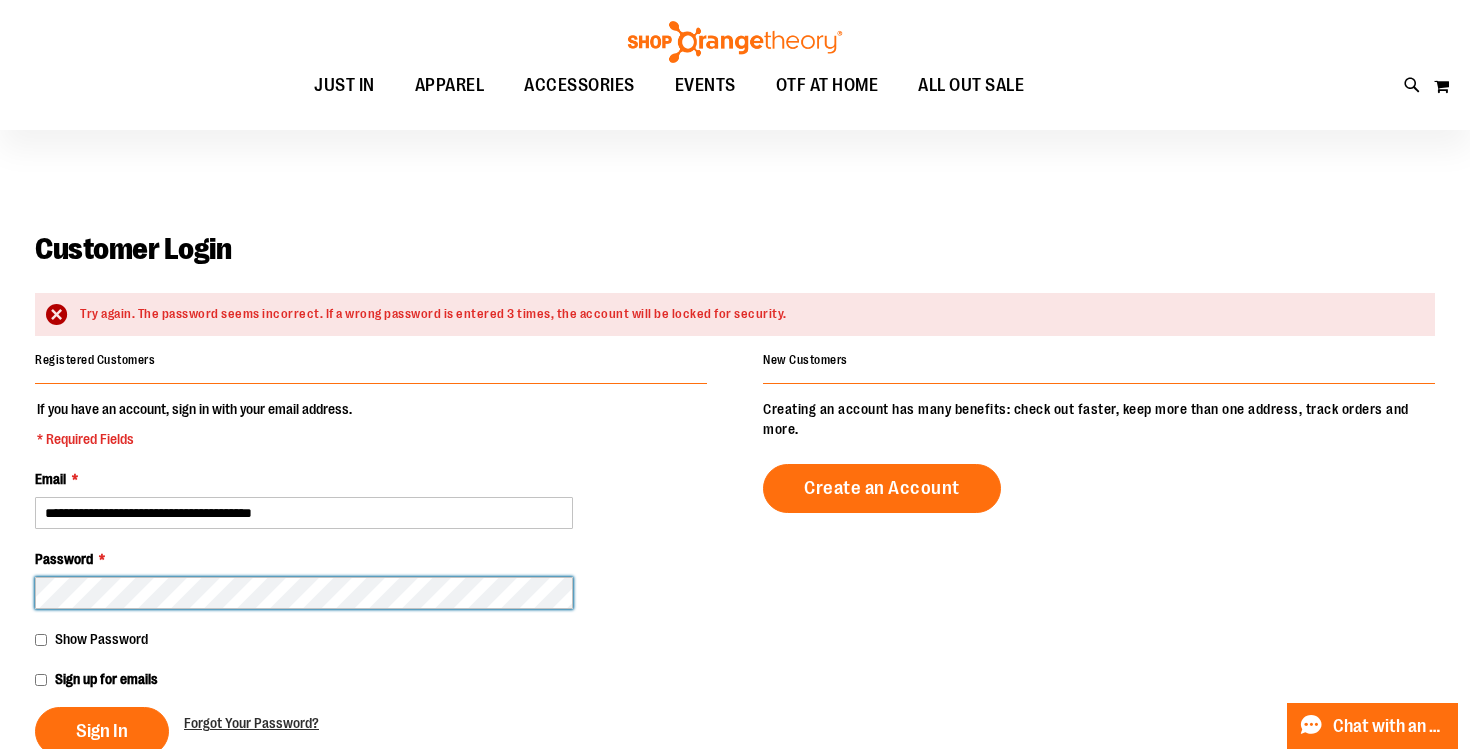scroll, scrollTop: 95, scrollLeft: 0, axis: vertical 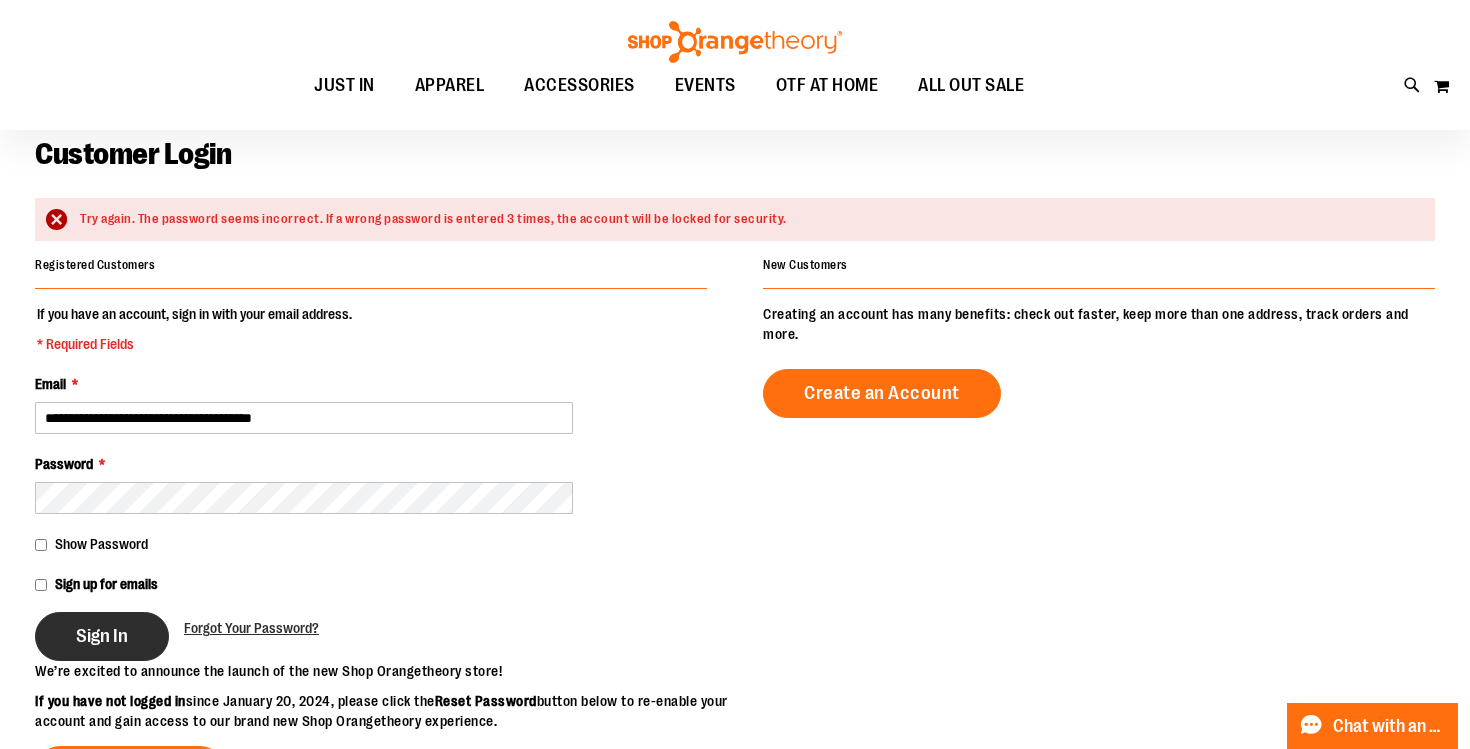 click on "Sign In" at bounding box center (102, 636) 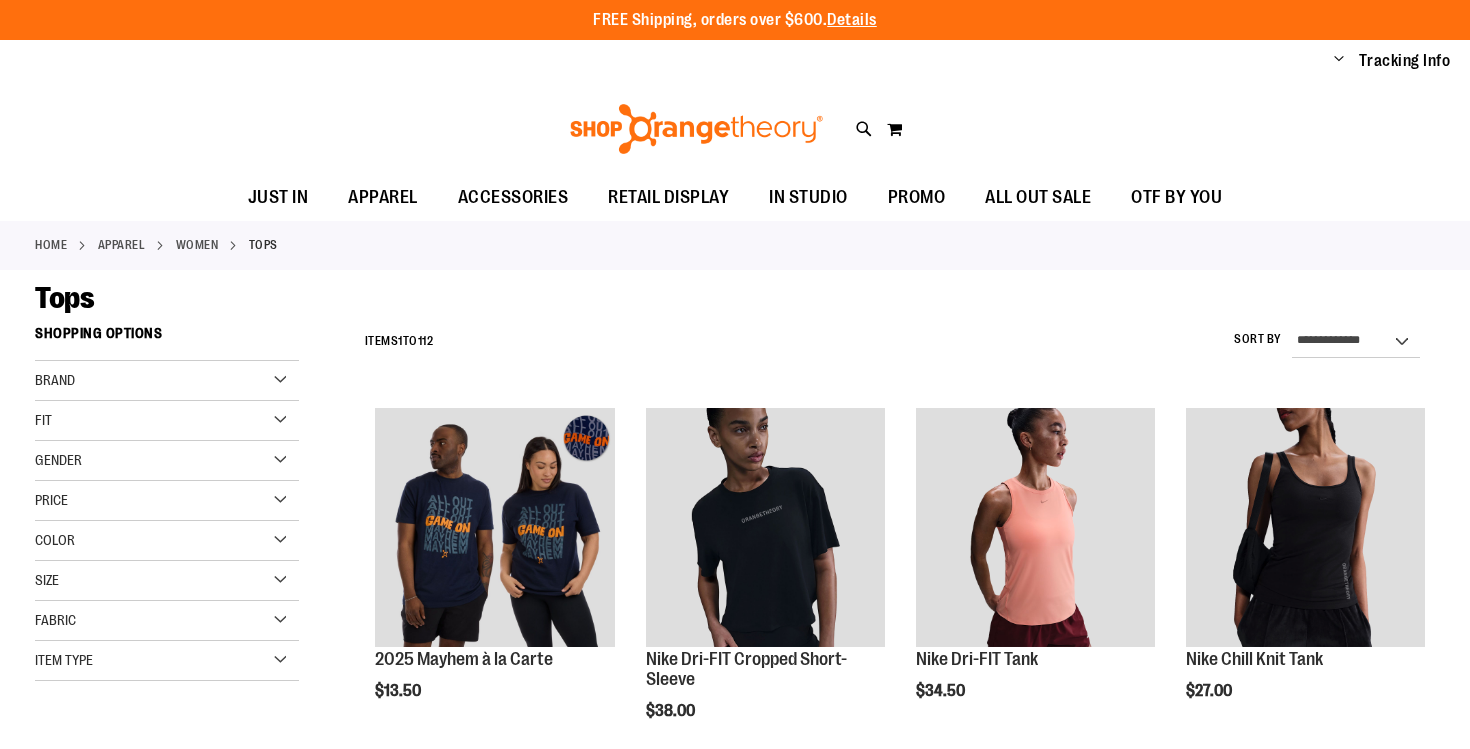 scroll, scrollTop: 0, scrollLeft: 0, axis: both 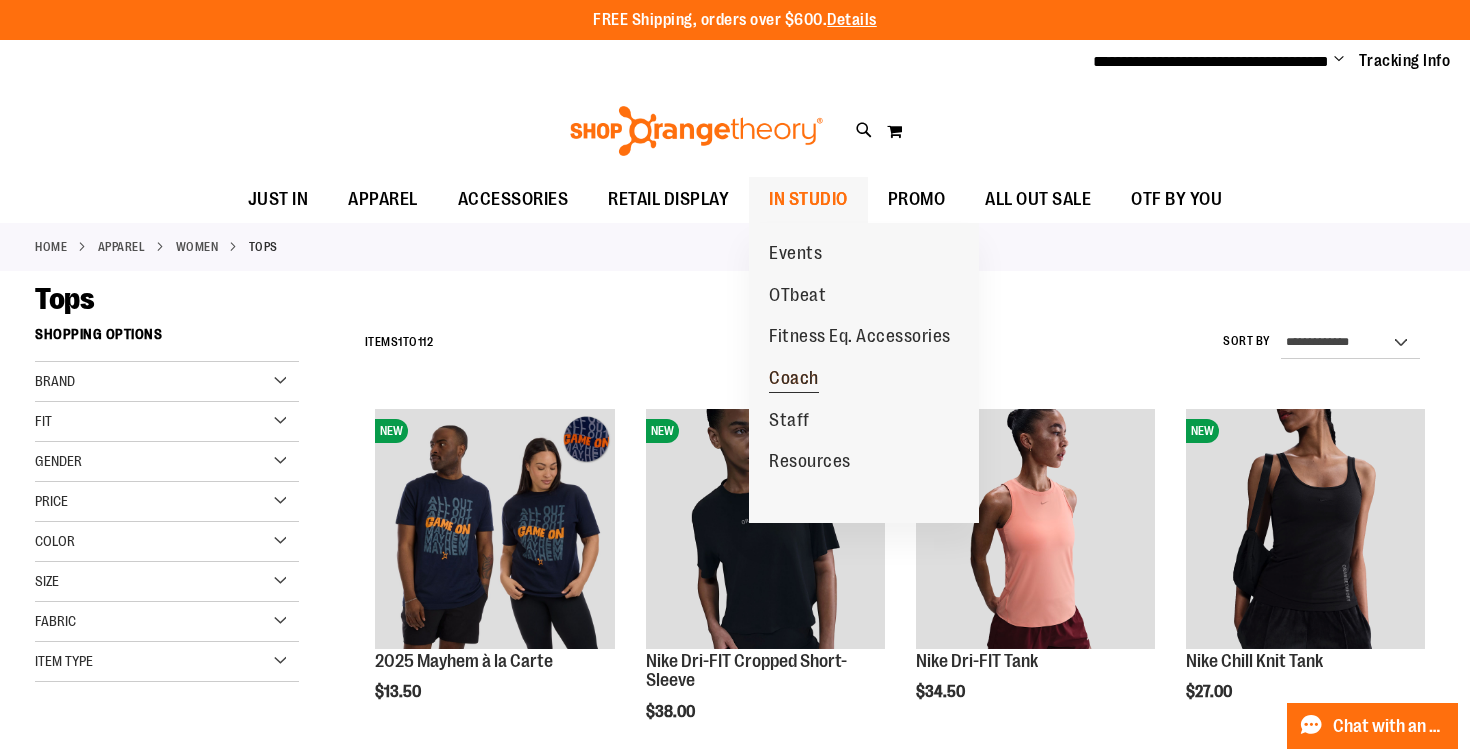 click on "Coach" at bounding box center [794, 380] 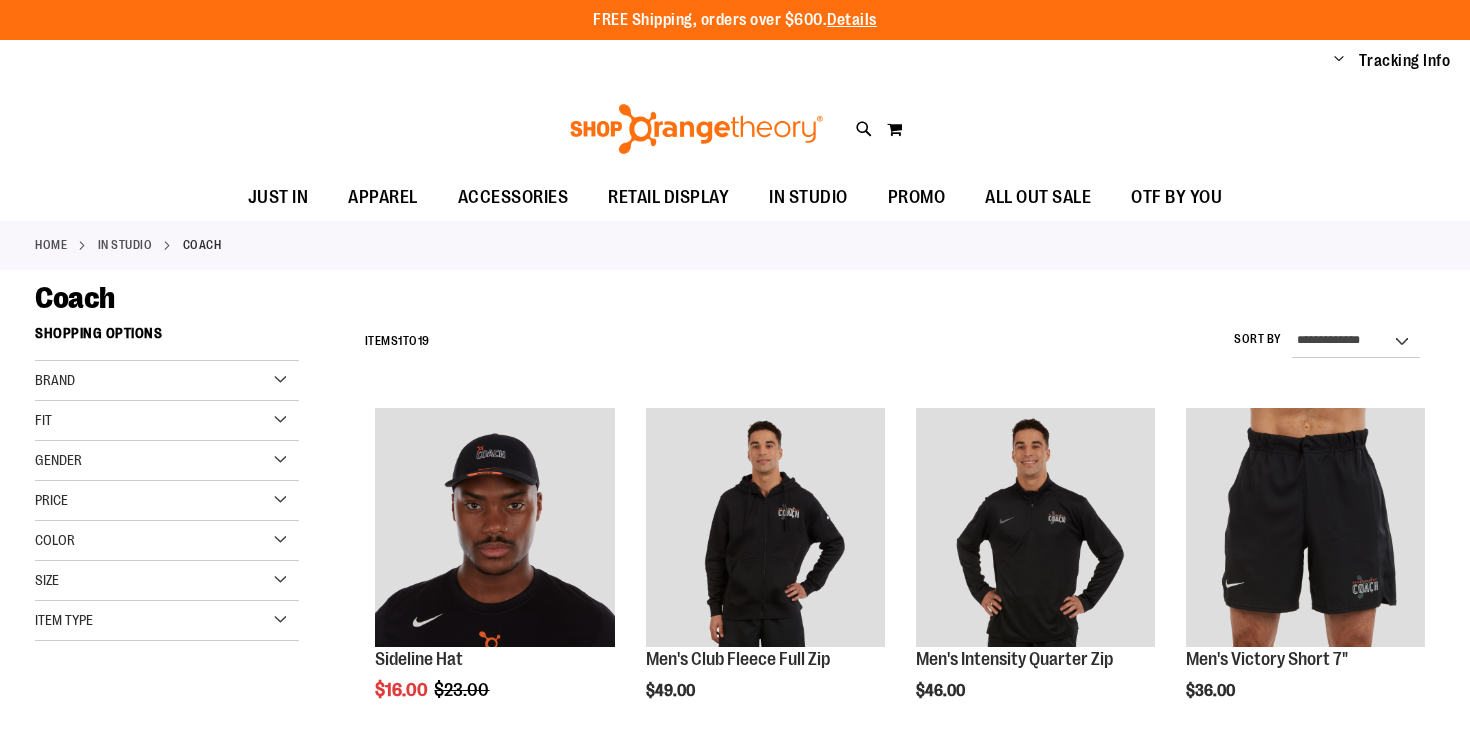 scroll, scrollTop: 0, scrollLeft: 0, axis: both 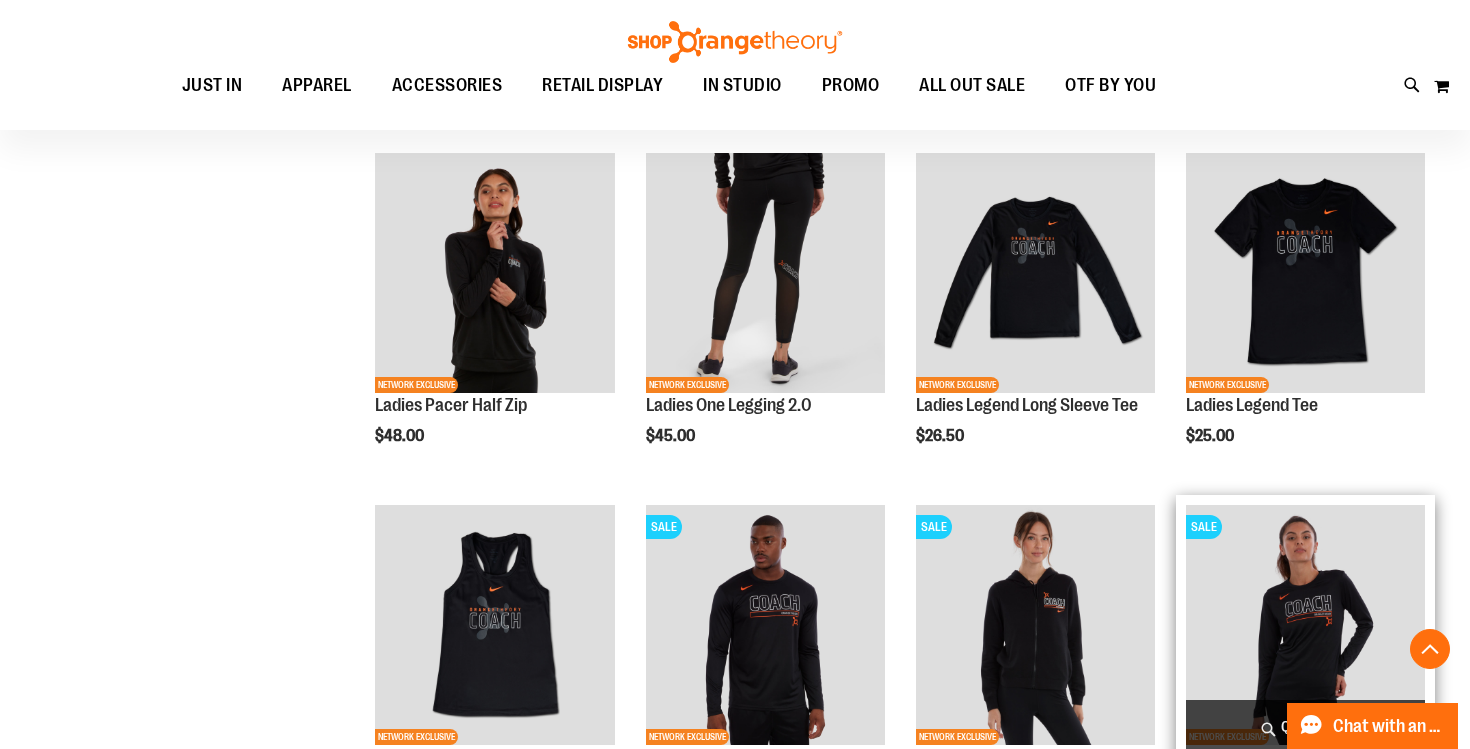 click at bounding box center [1305, 624] 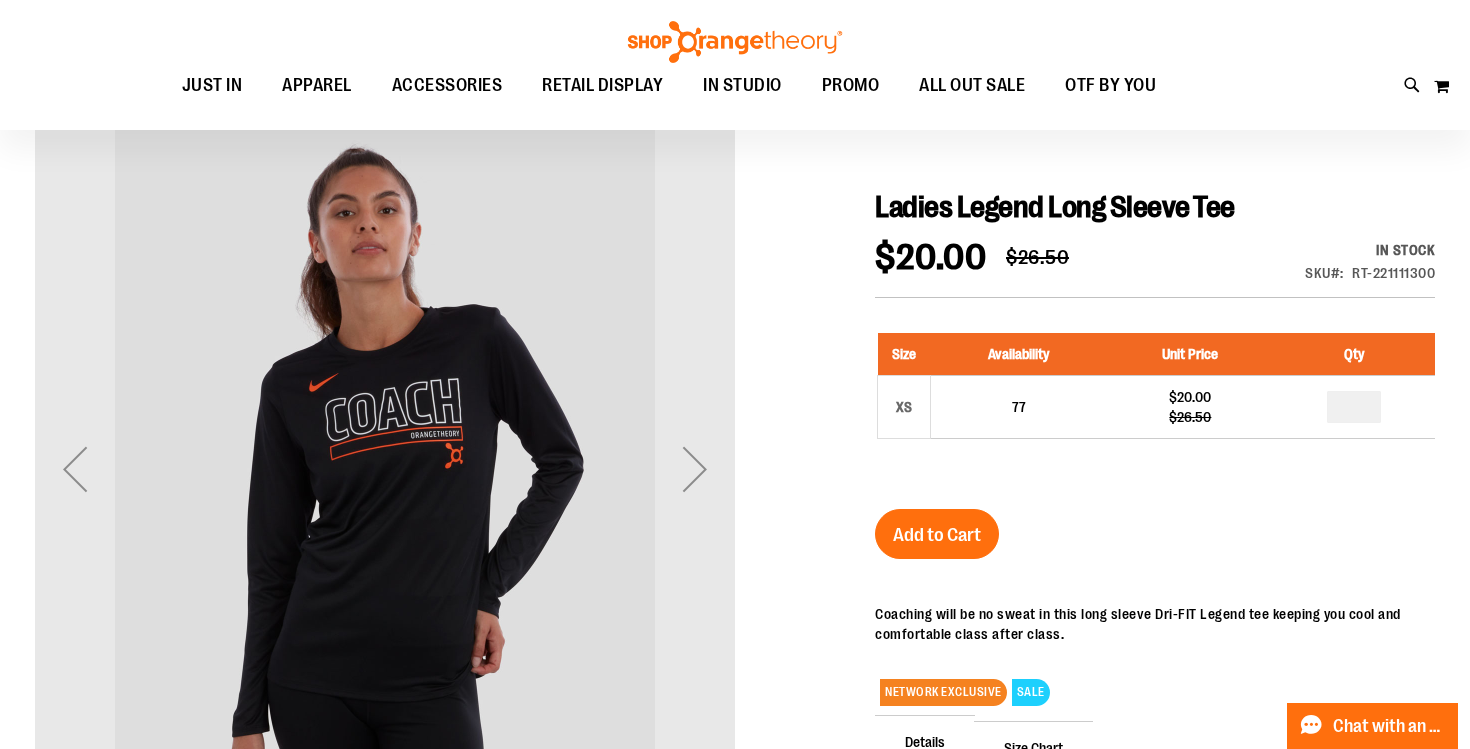 scroll, scrollTop: 186, scrollLeft: 0, axis: vertical 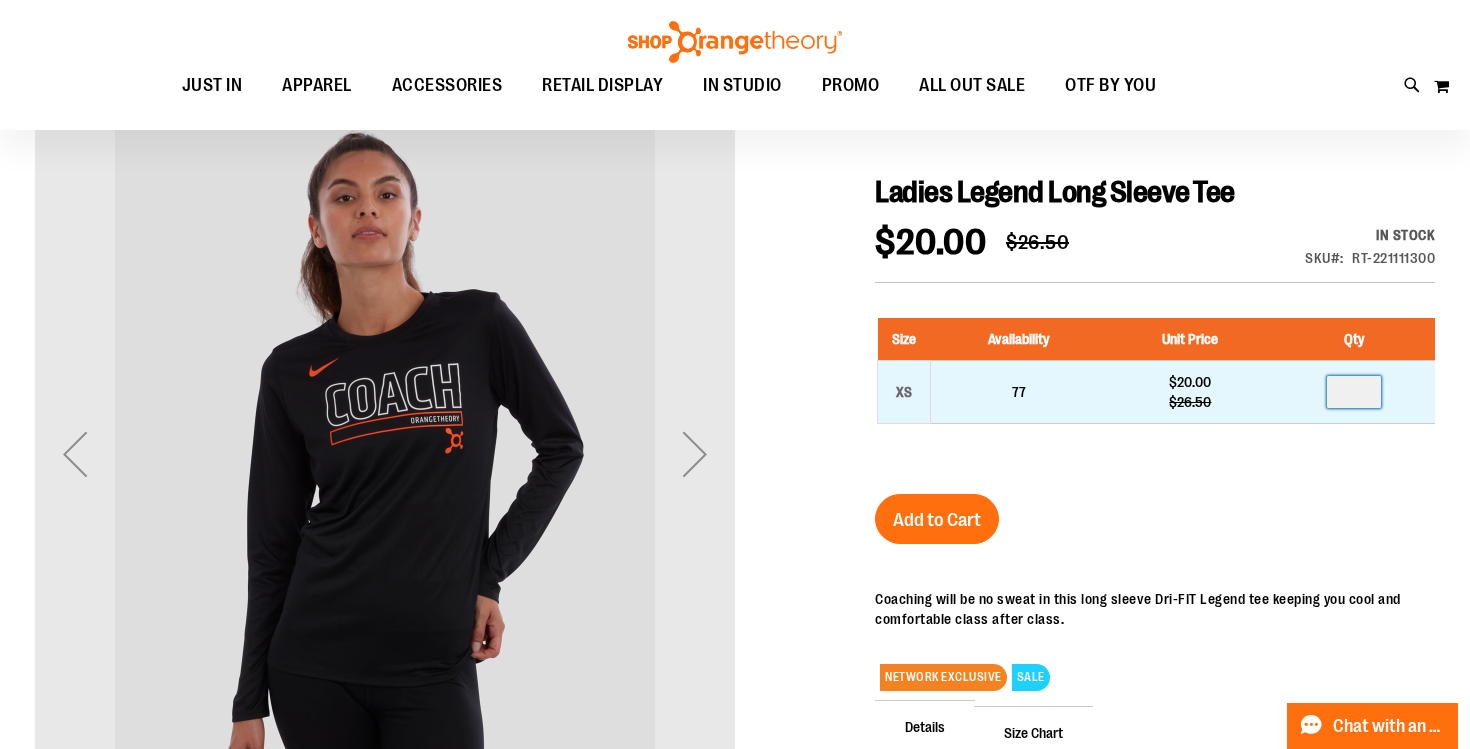 click at bounding box center (1354, 392) 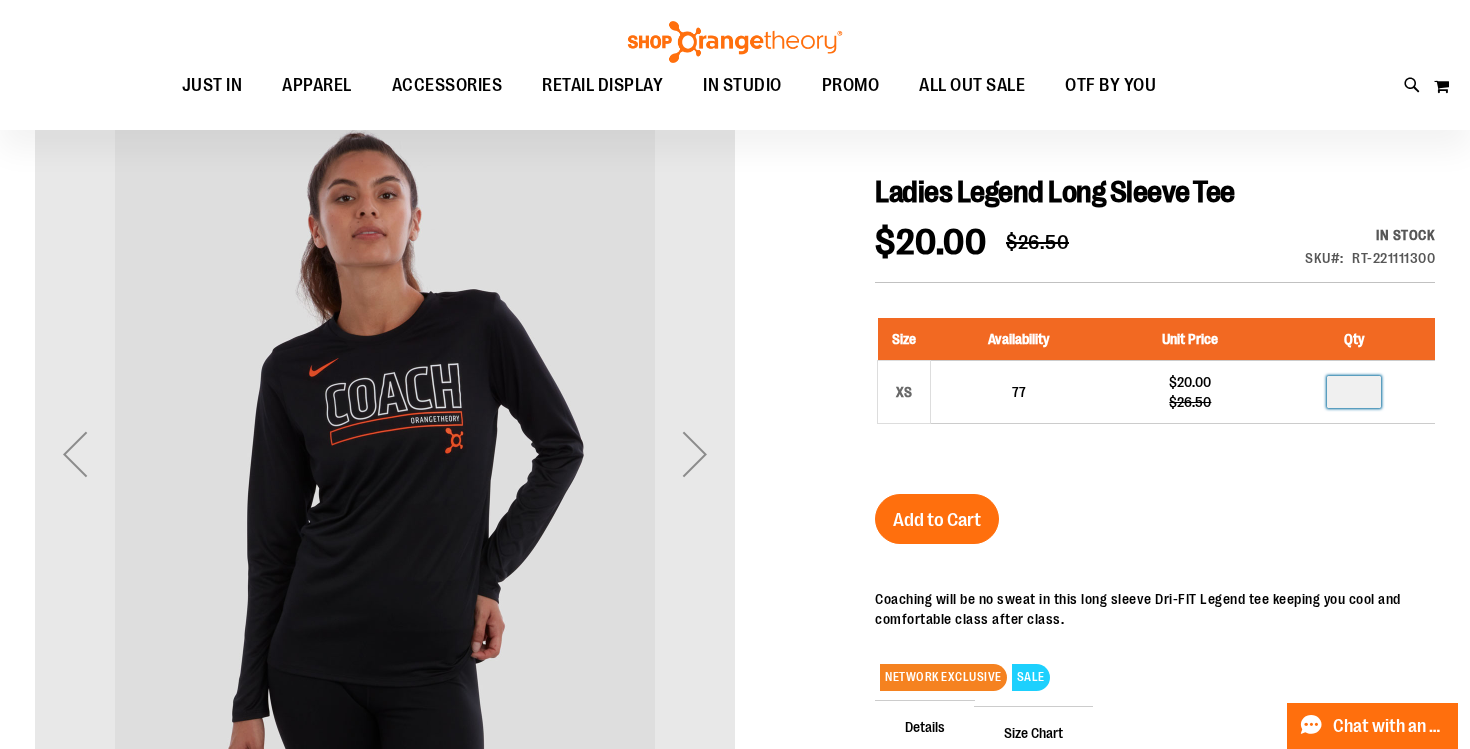 type on "*" 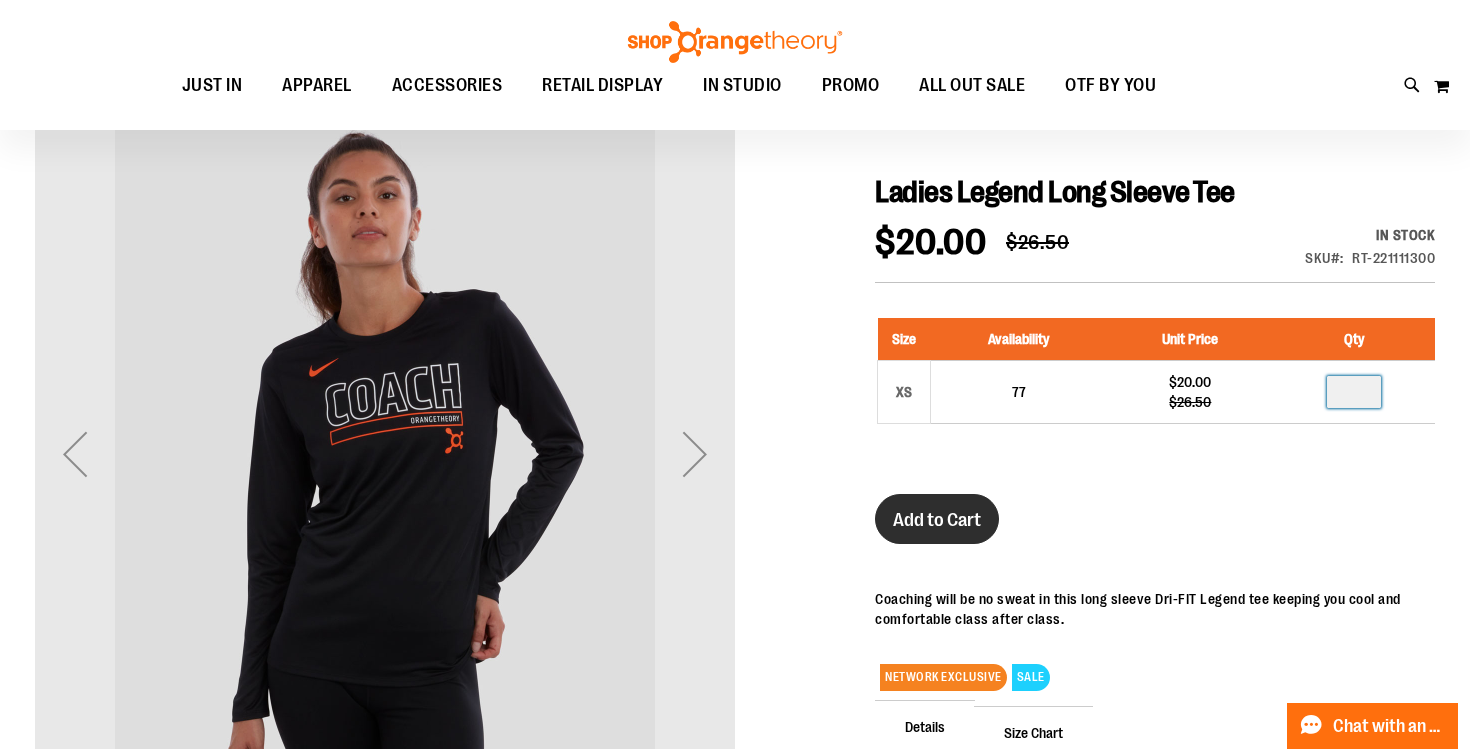 click on "Add to Cart" at bounding box center [937, 520] 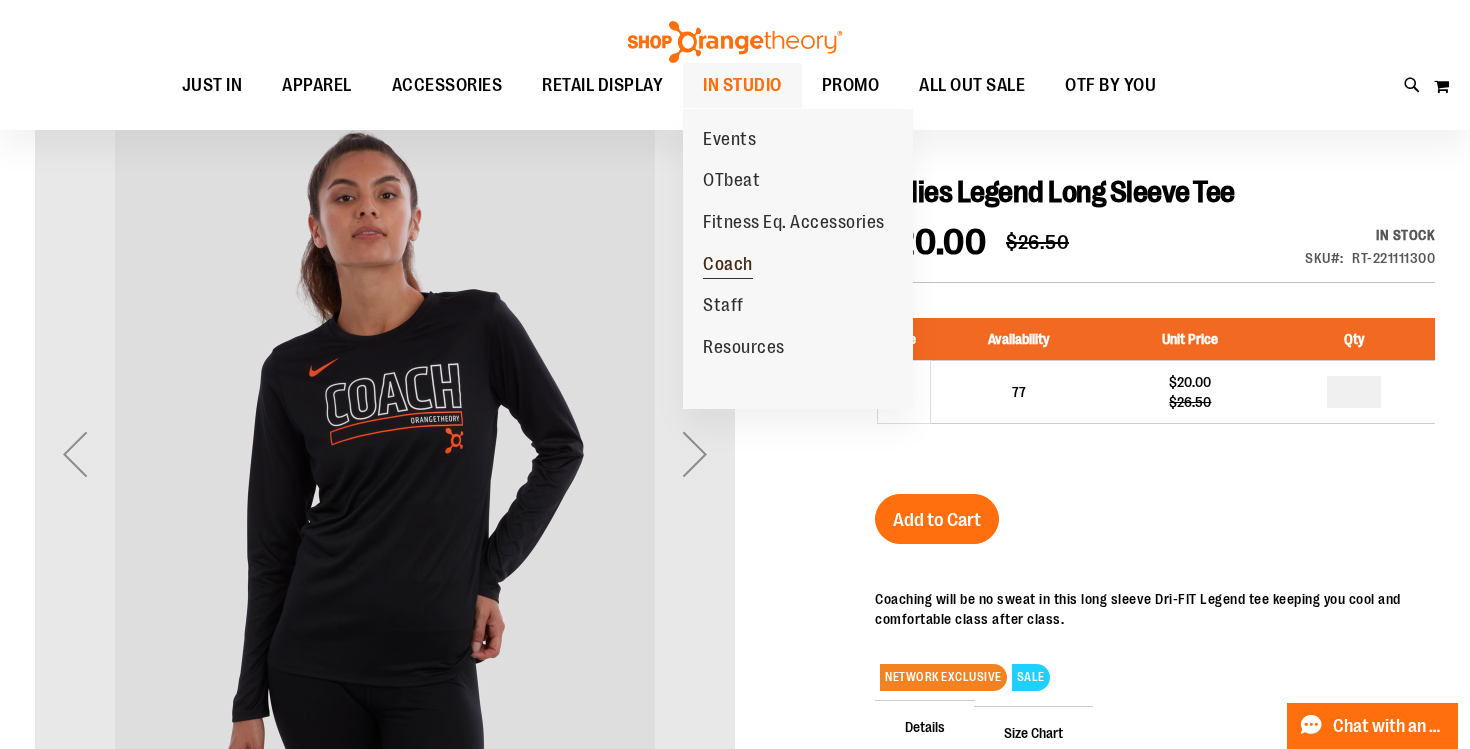 click on "Coach" at bounding box center [728, 266] 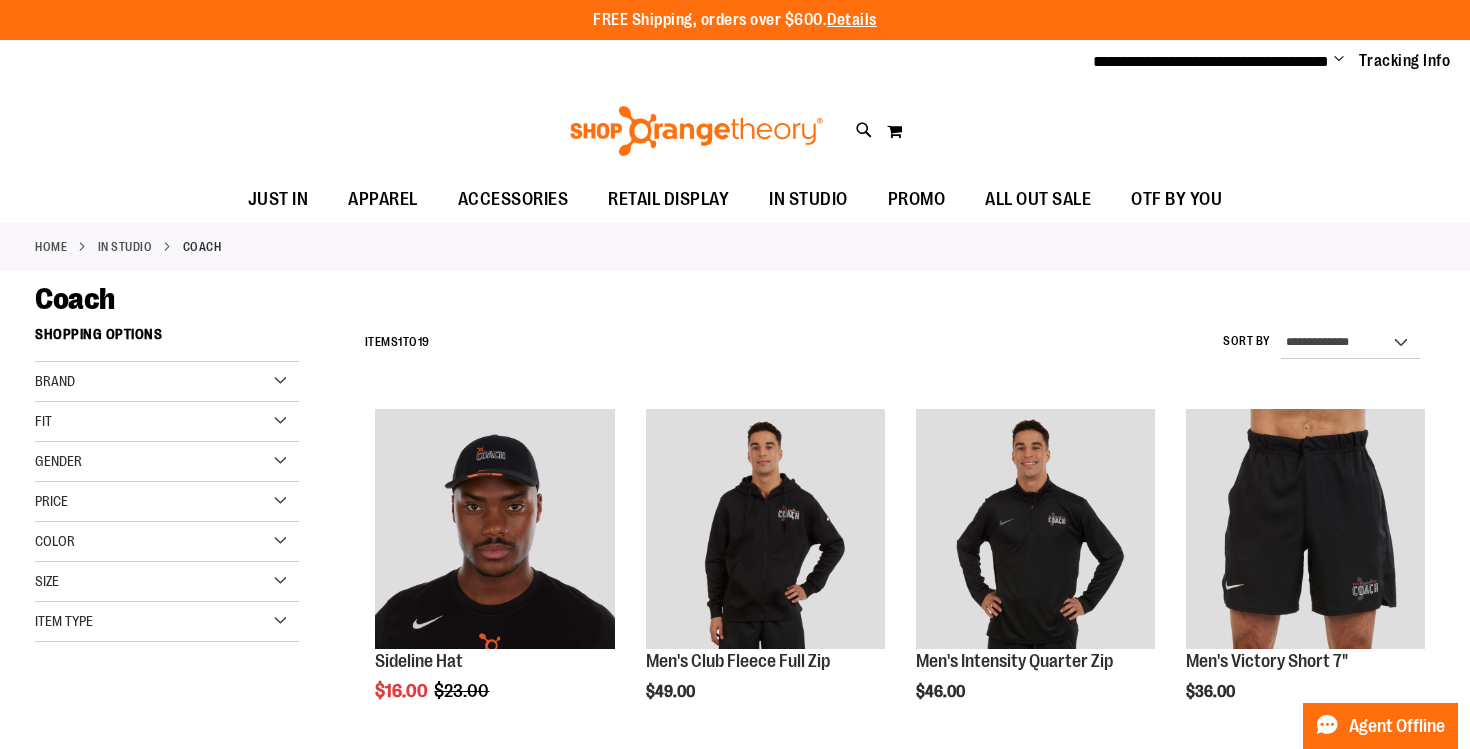 scroll, scrollTop: 0, scrollLeft: 0, axis: both 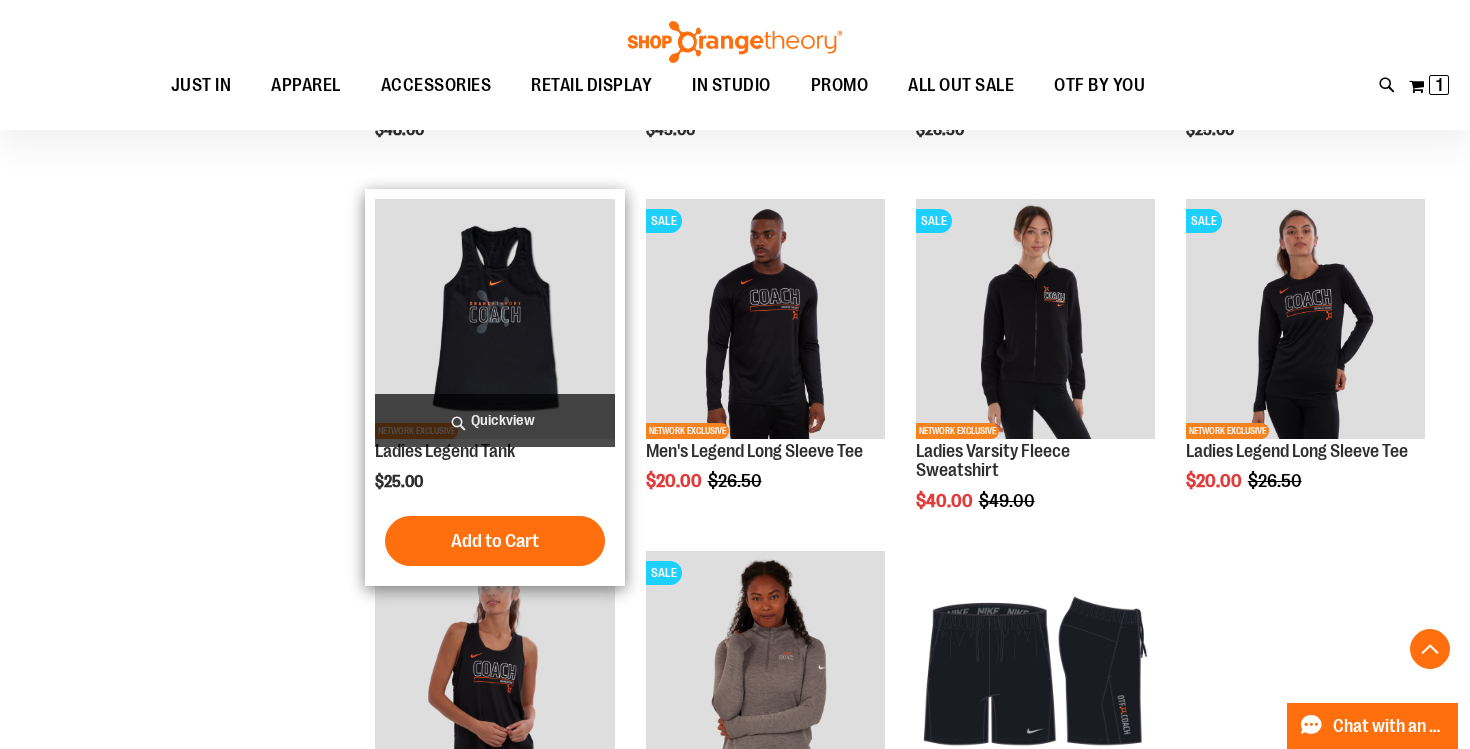 click at bounding box center [494, 318] 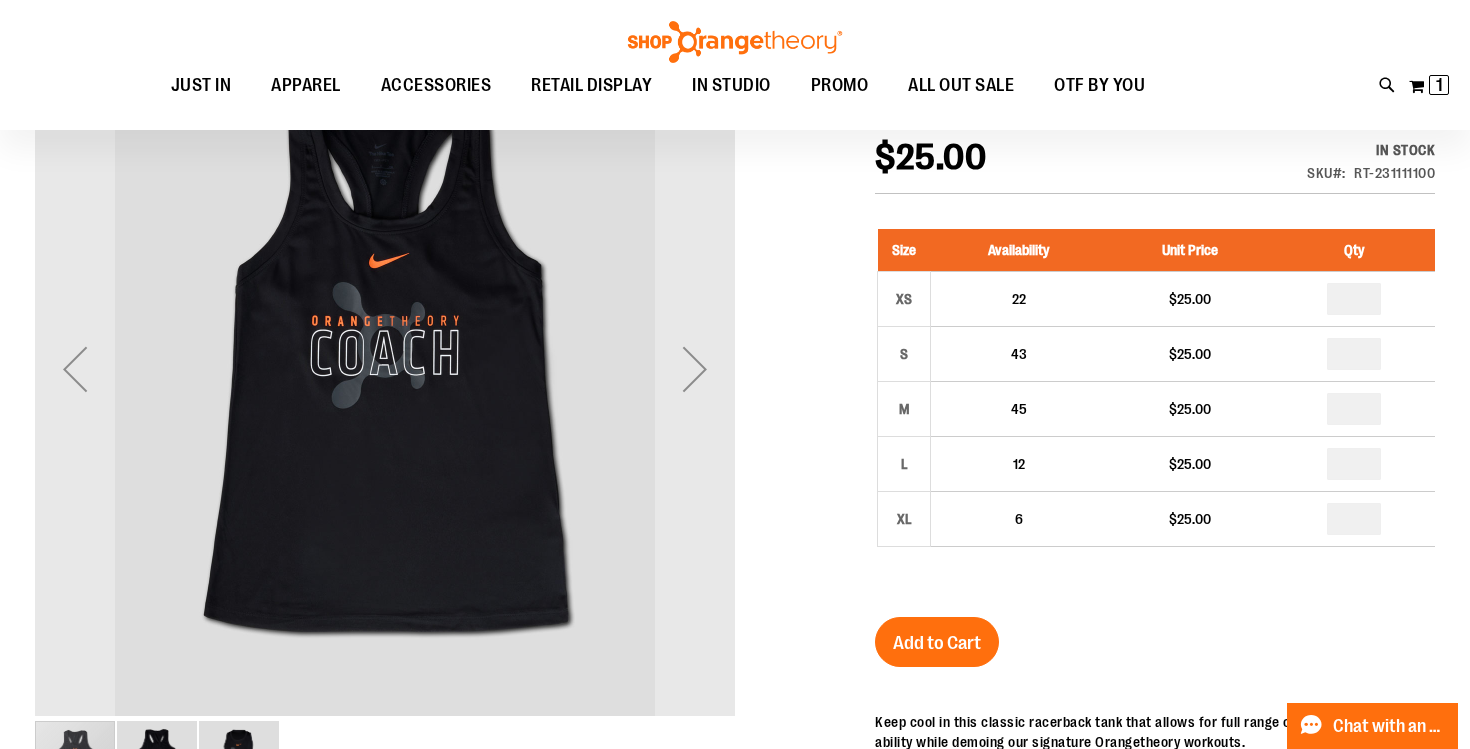 scroll, scrollTop: 365, scrollLeft: 0, axis: vertical 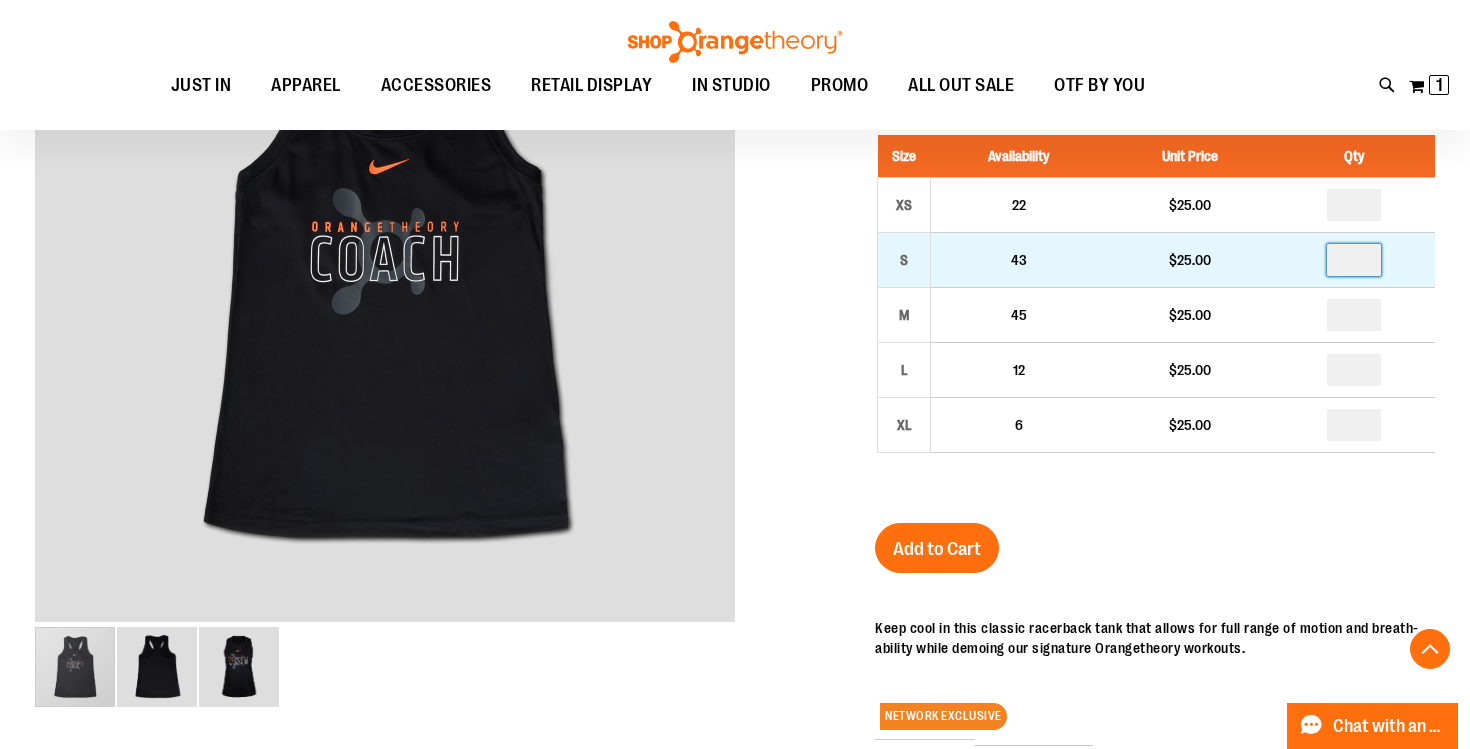 click at bounding box center [1354, 260] 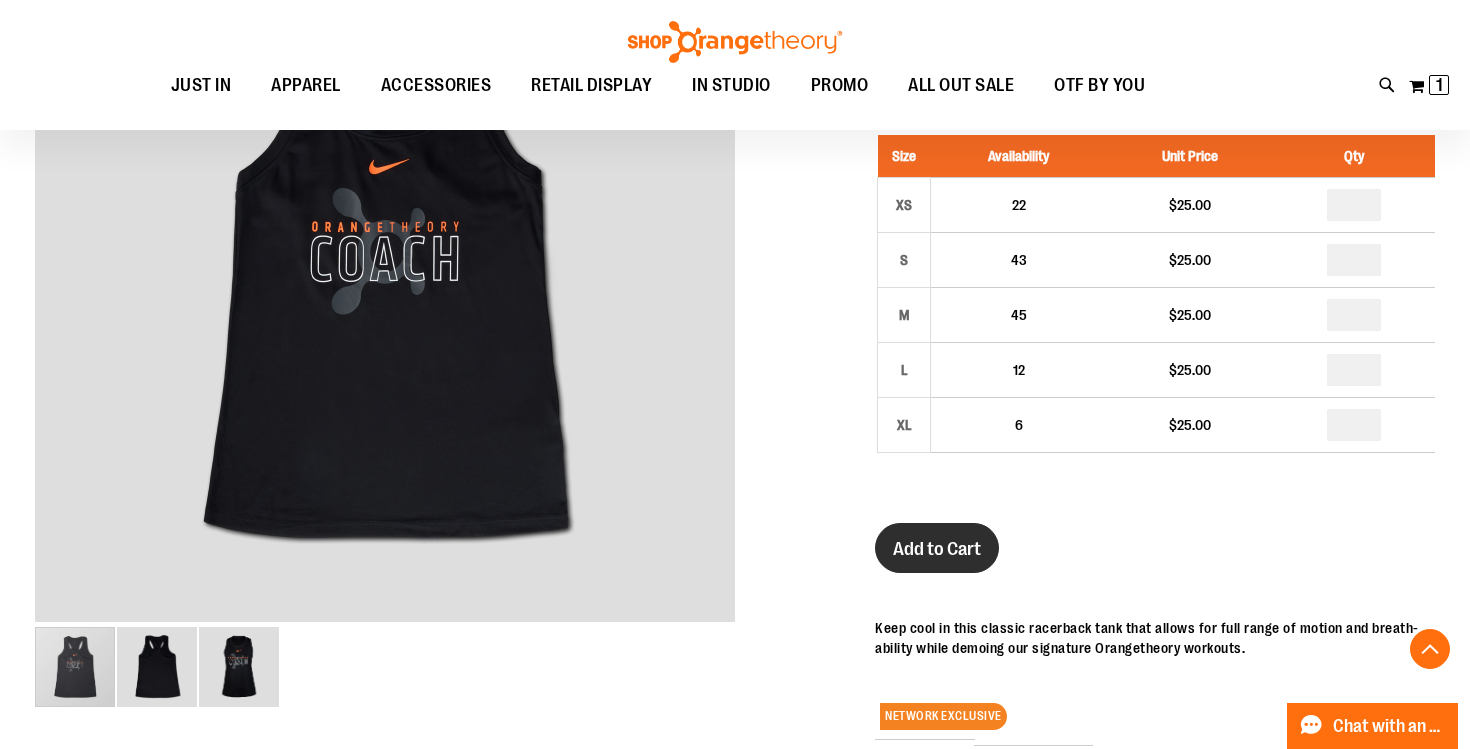 click on "Add to Cart" at bounding box center [937, 548] 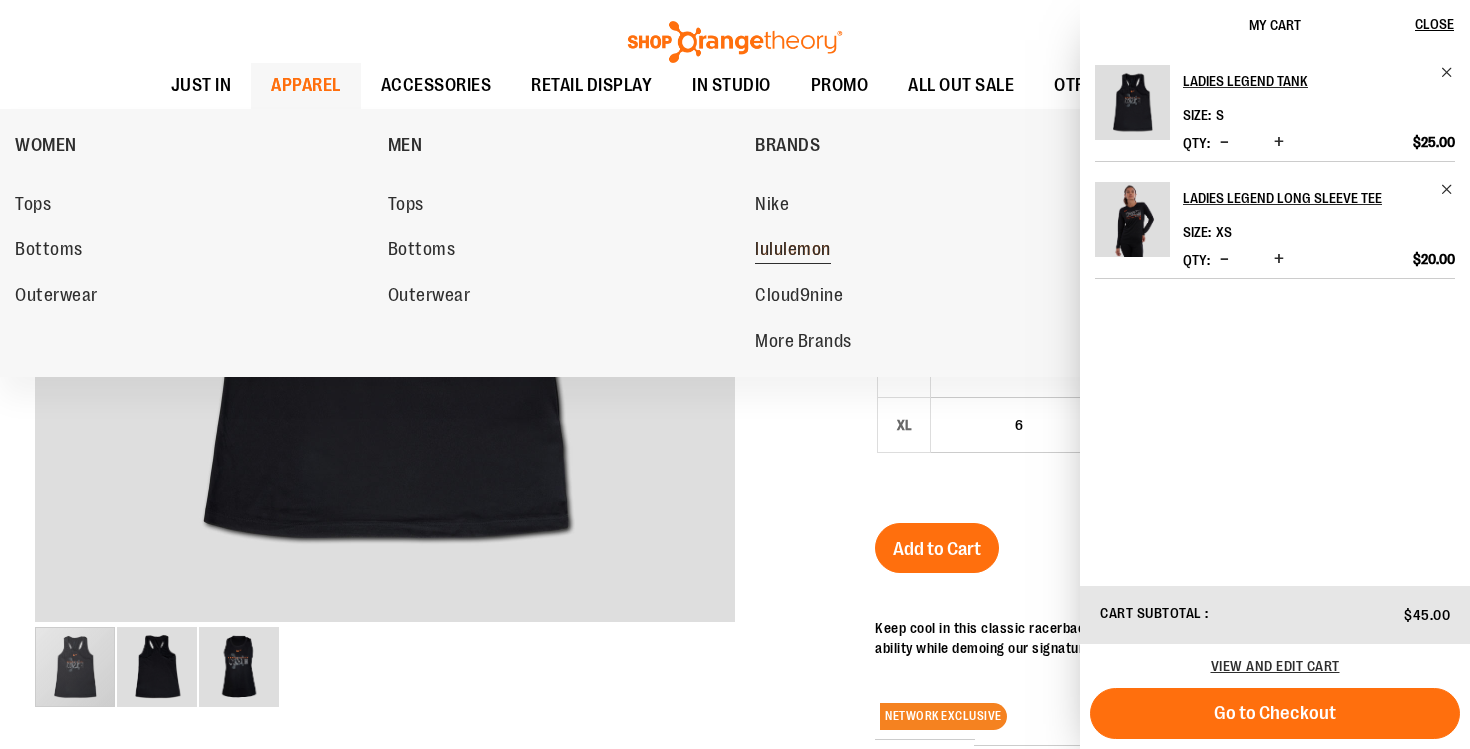 click on "lululemon" at bounding box center (793, 251) 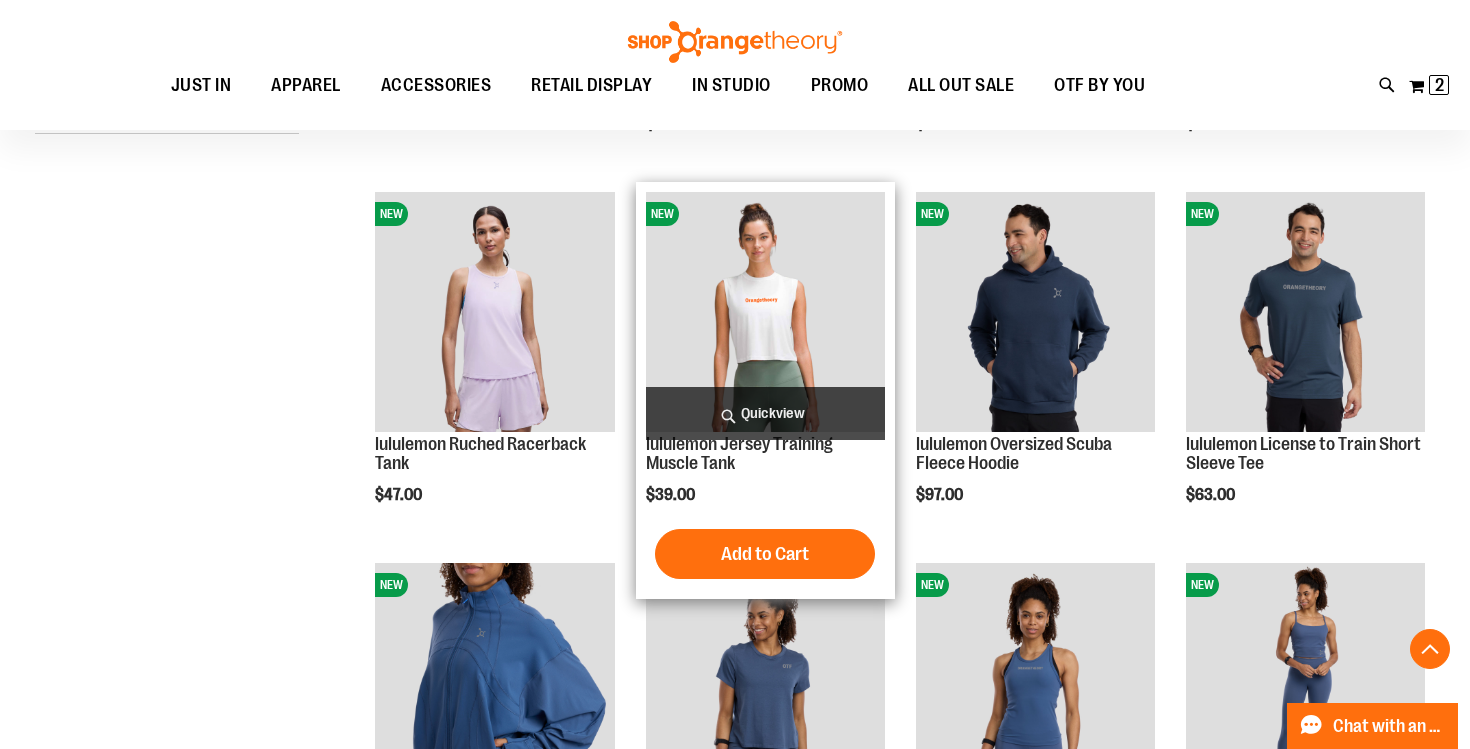 scroll, scrollTop: 587, scrollLeft: 0, axis: vertical 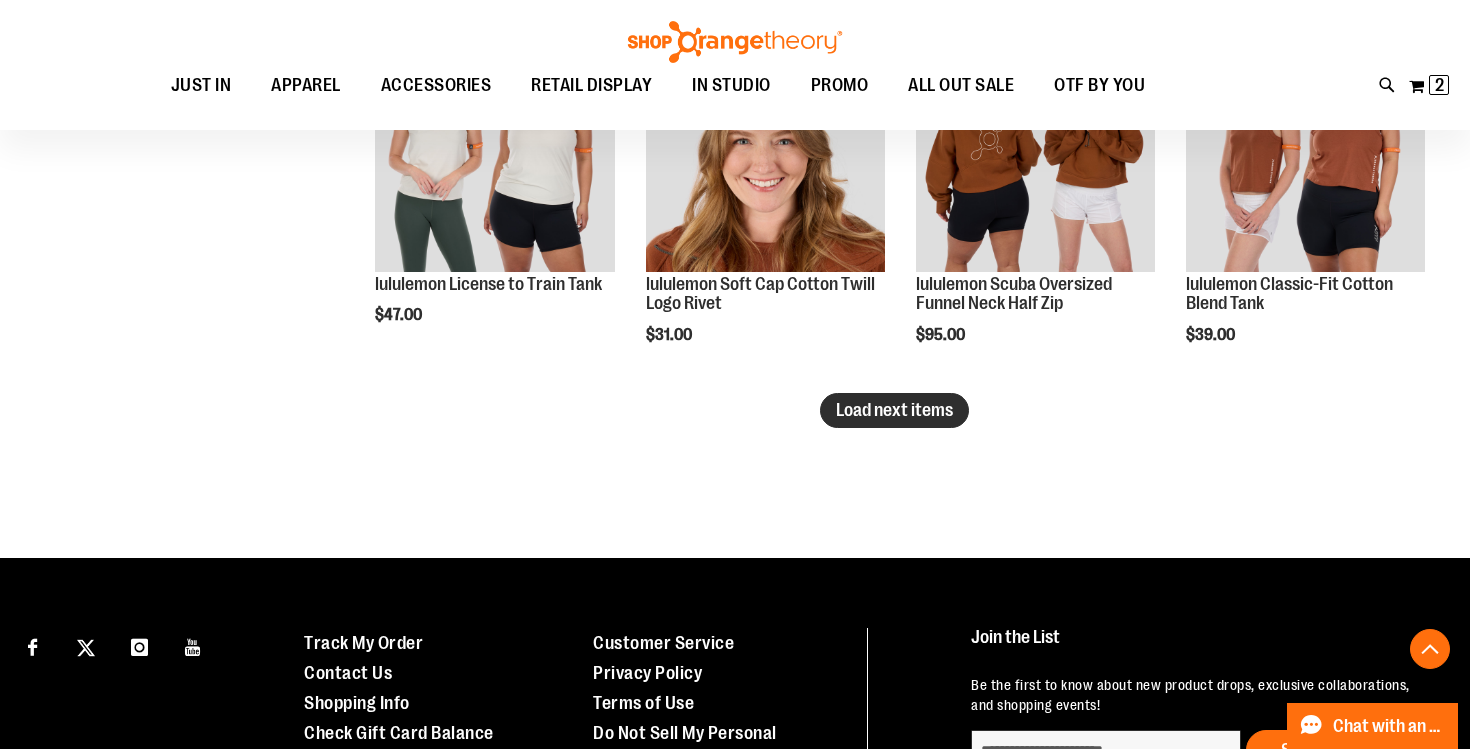 click on "Load next items" at bounding box center [894, 410] 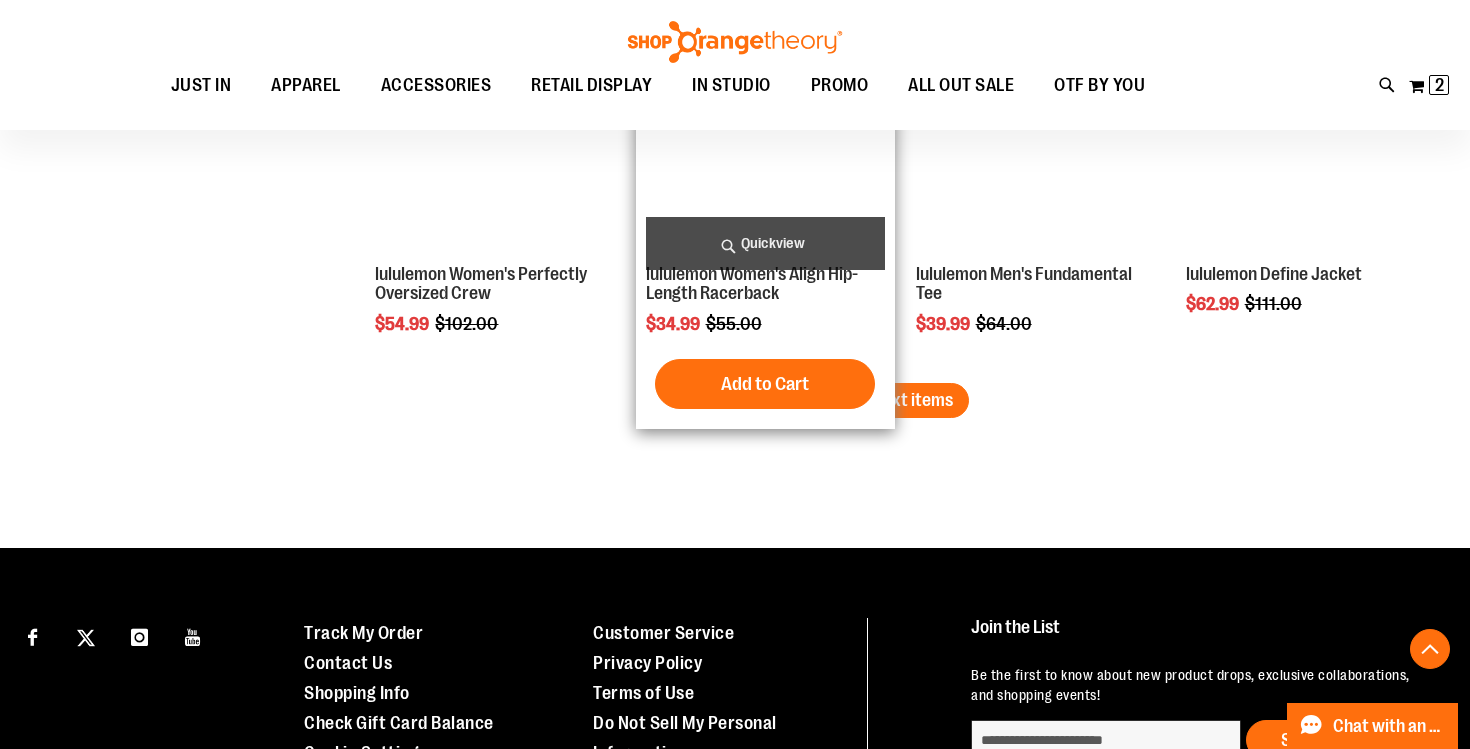 scroll, scrollTop: 4472, scrollLeft: 0, axis: vertical 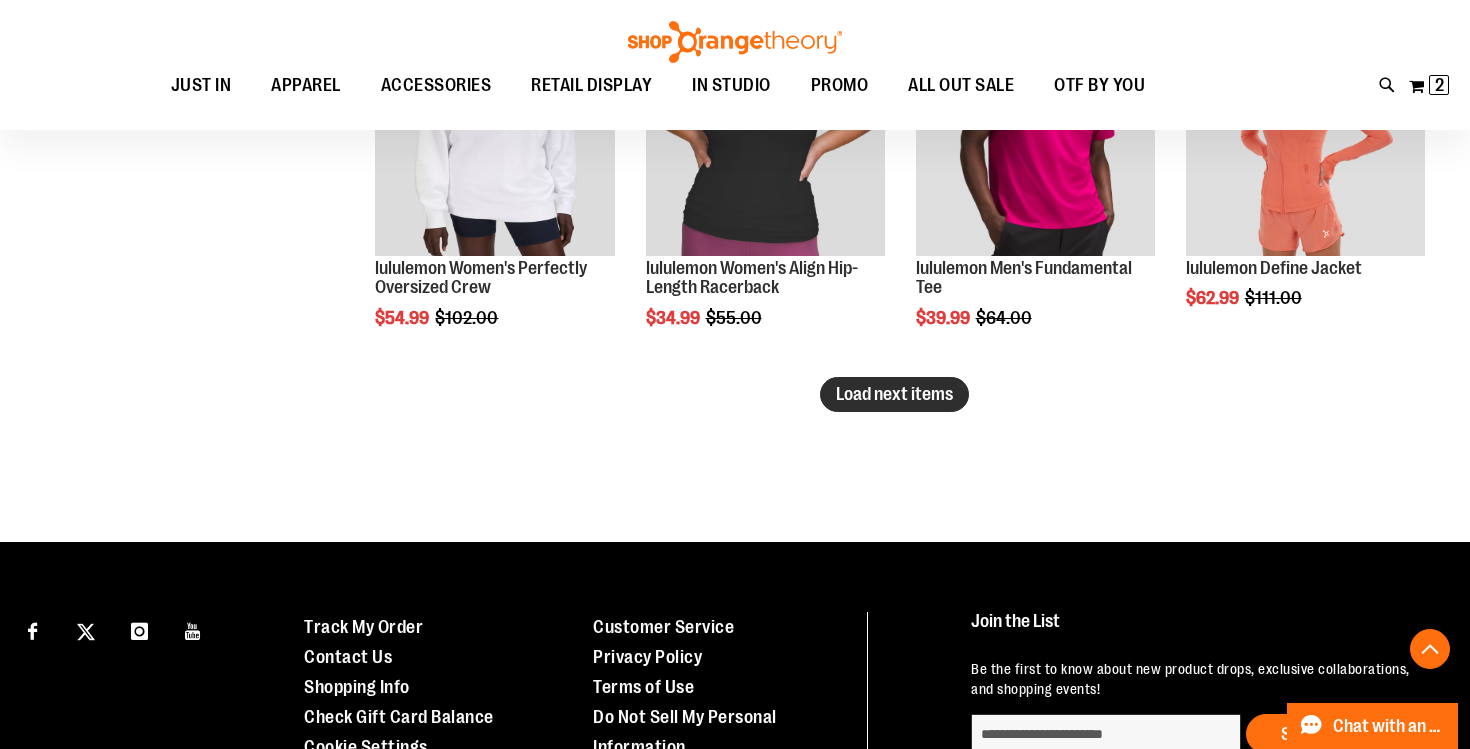 click on "Load next items" at bounding box center (894, 394) 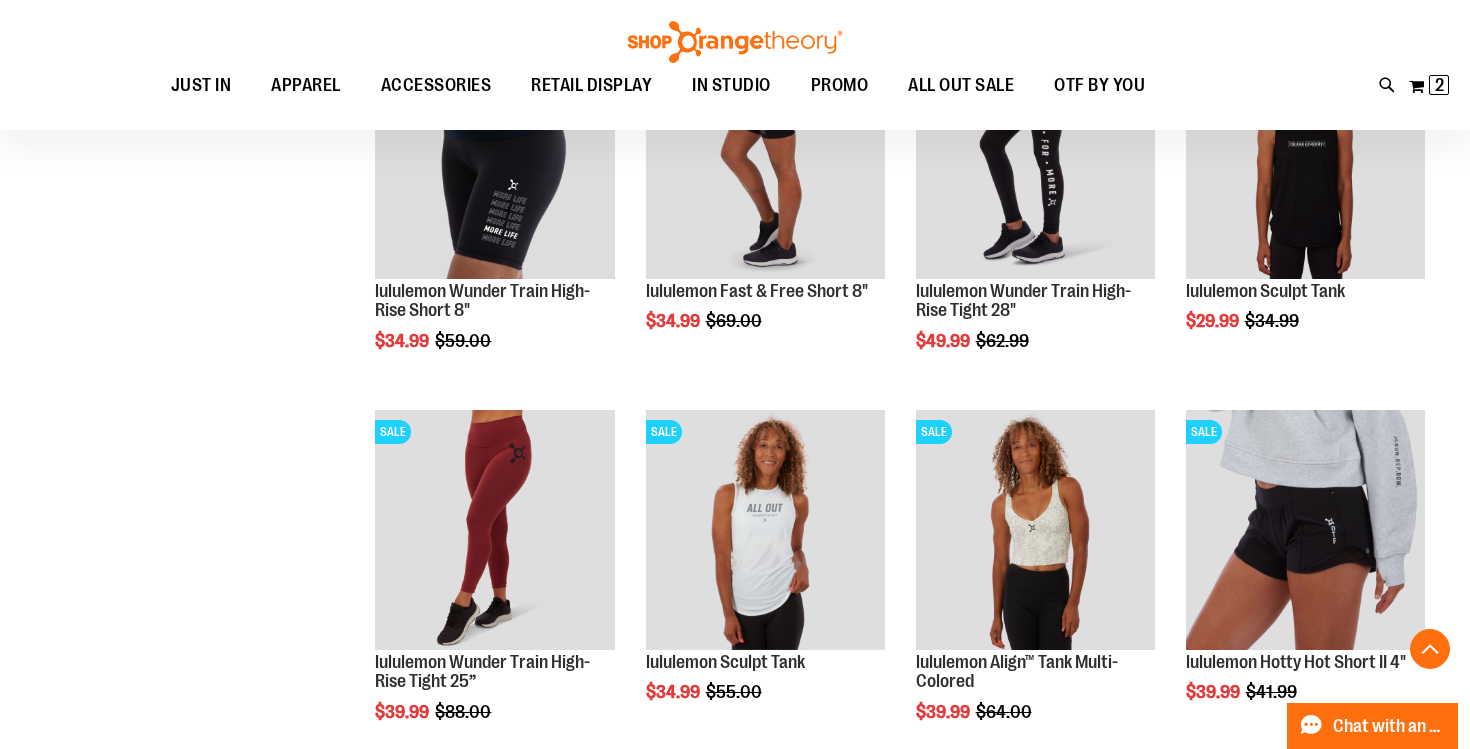 scroll, scrollTop: 5192, scrollLeft: 0, axis: vertical 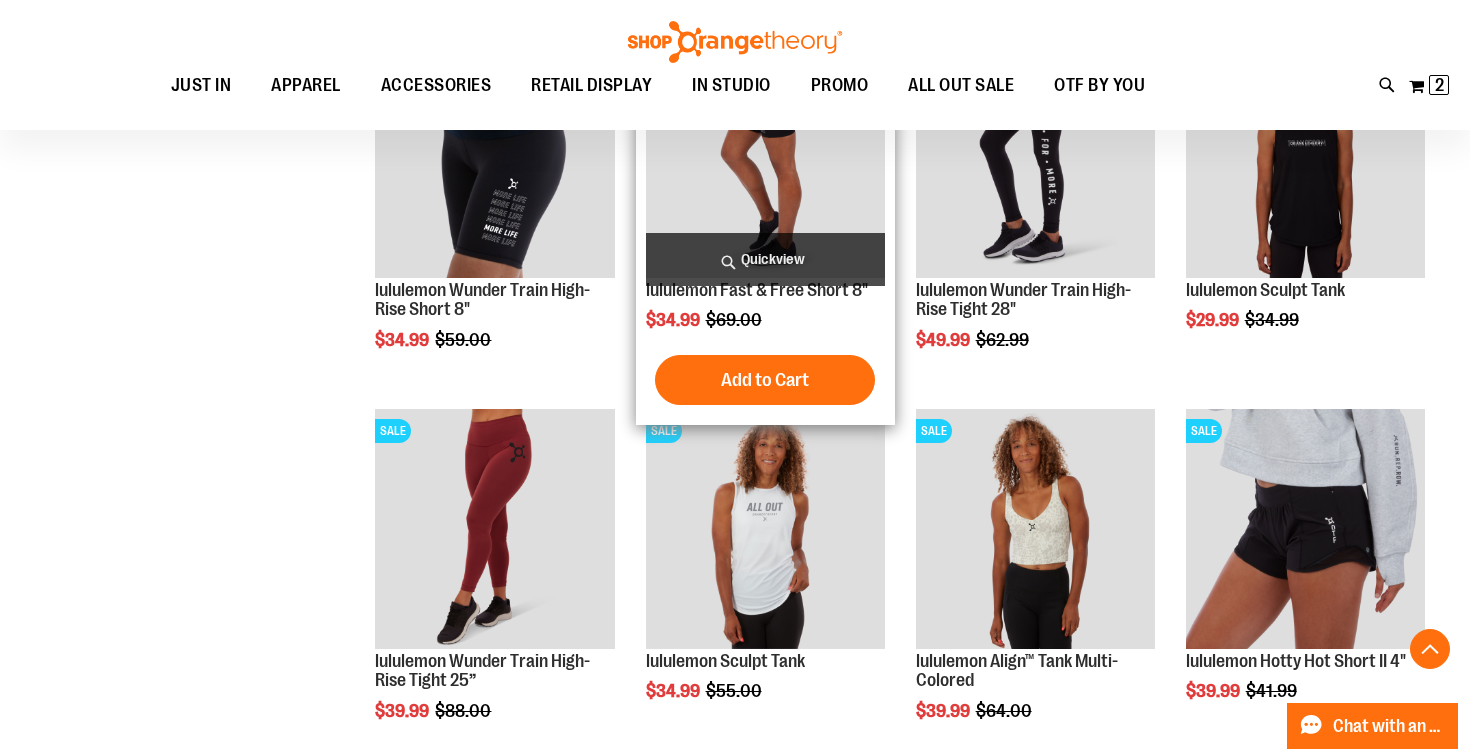 click on "Quickview" at bounding box center (765, 259) 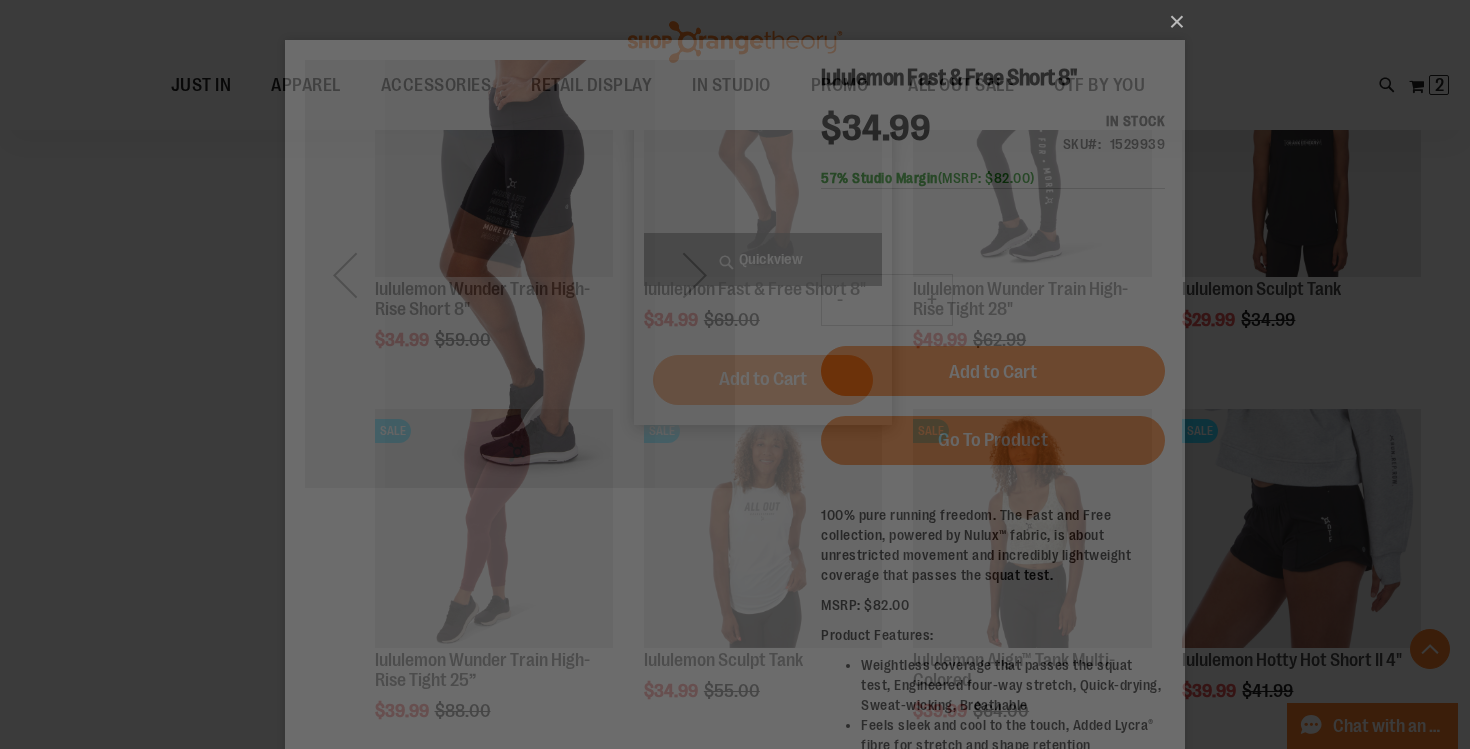 scroll, scrollTop: 0, scrollLeft: 0, axis: both 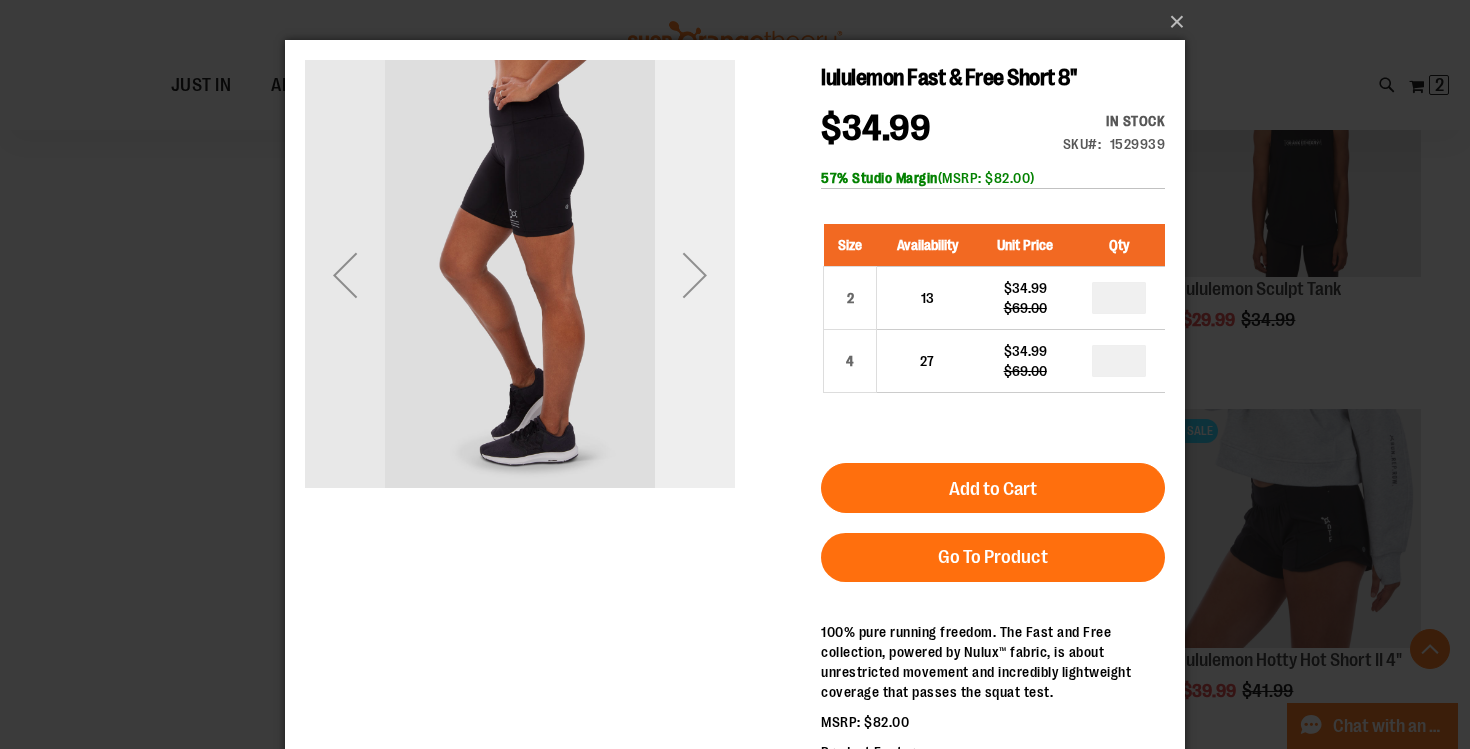 click at bounding box center (695, 275) 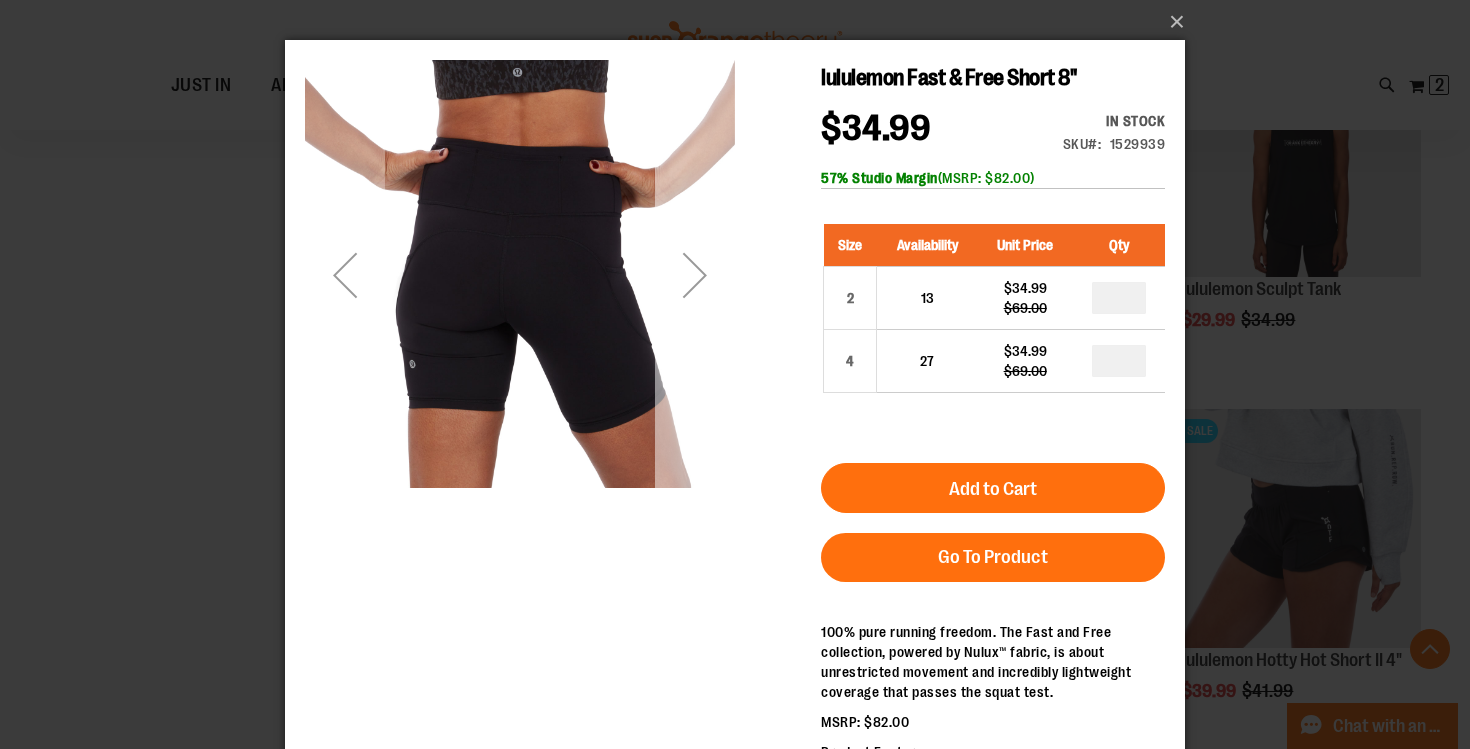 click at bounding box center [695, 275] 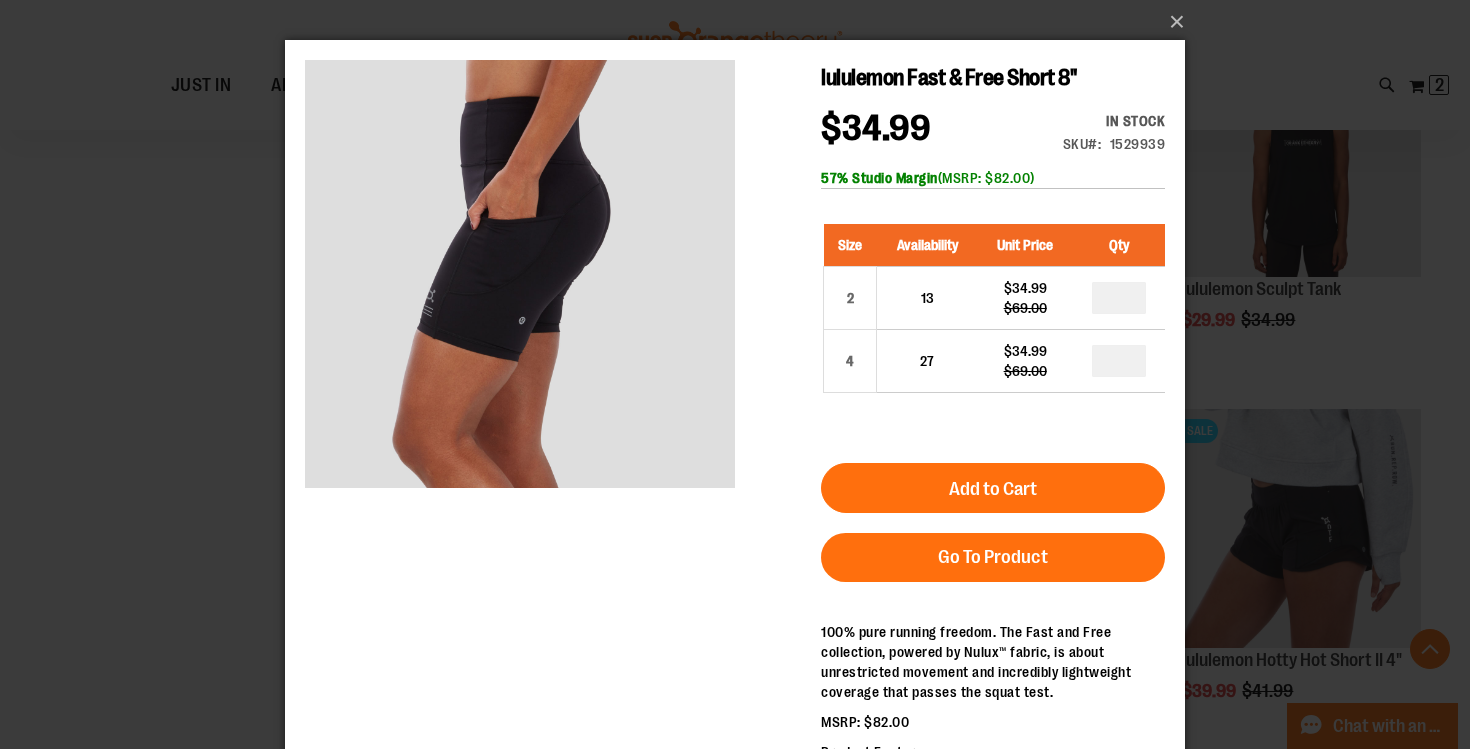 click on "×" at bounding box center (735, 374) 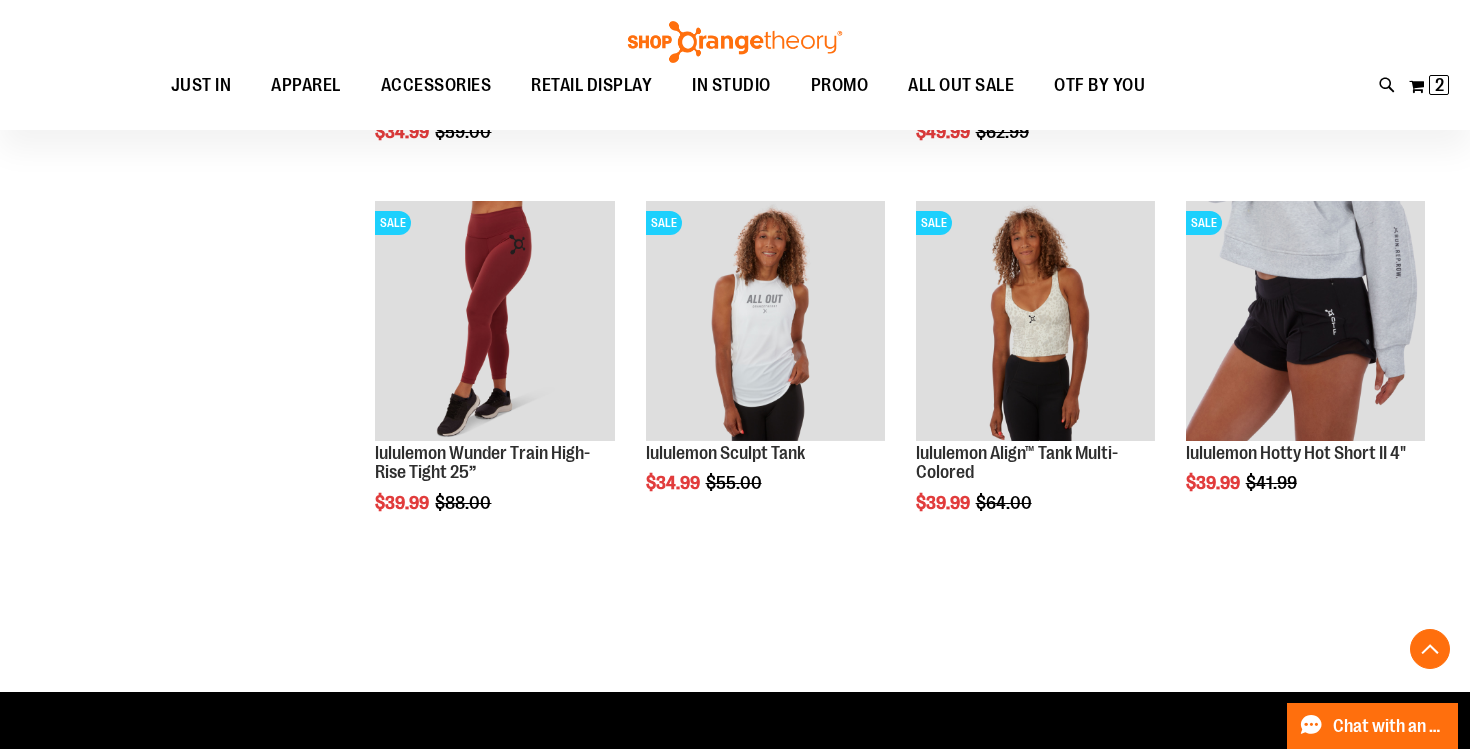 scroll, scrollTop: 5382, scrollLeft: 0, axis: vertical 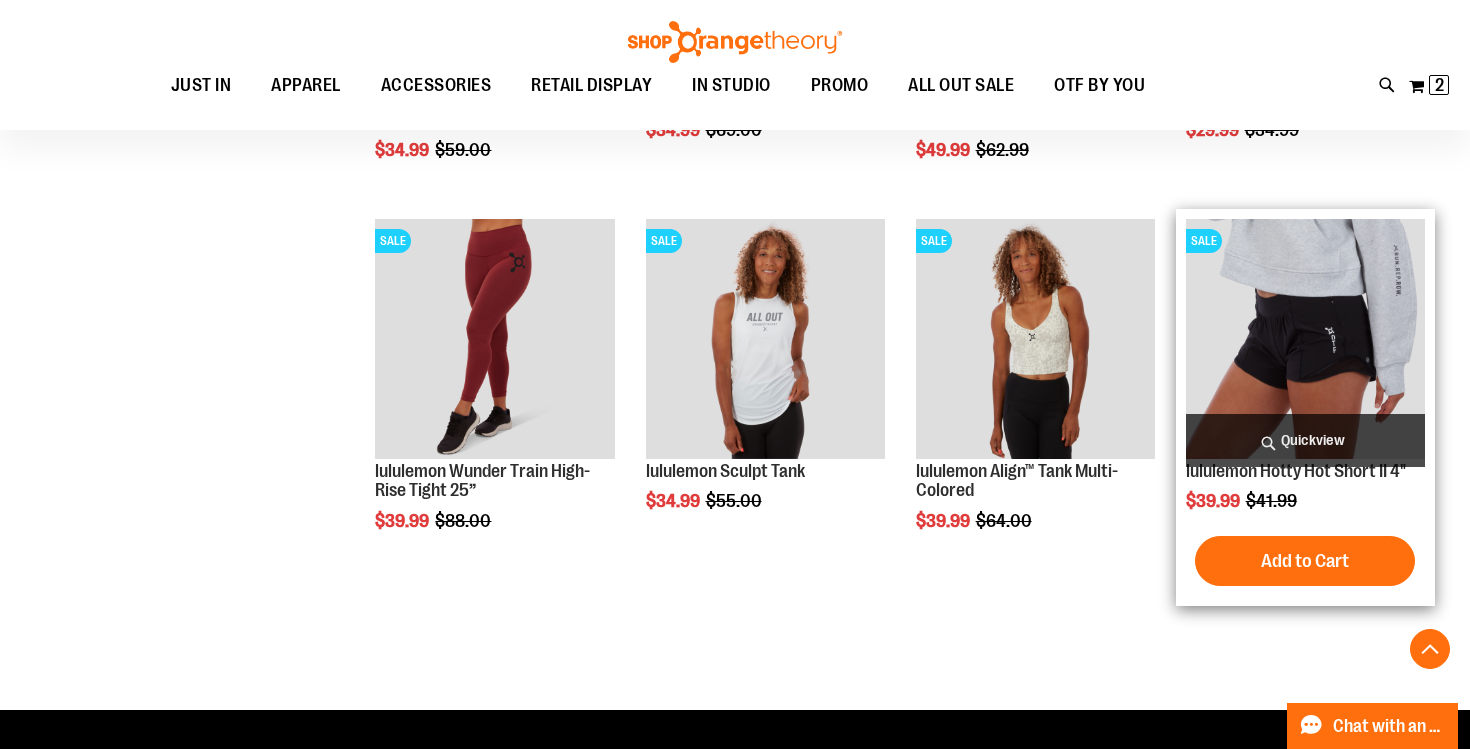 click on "Quickview" at bounding box center [1305, 440] 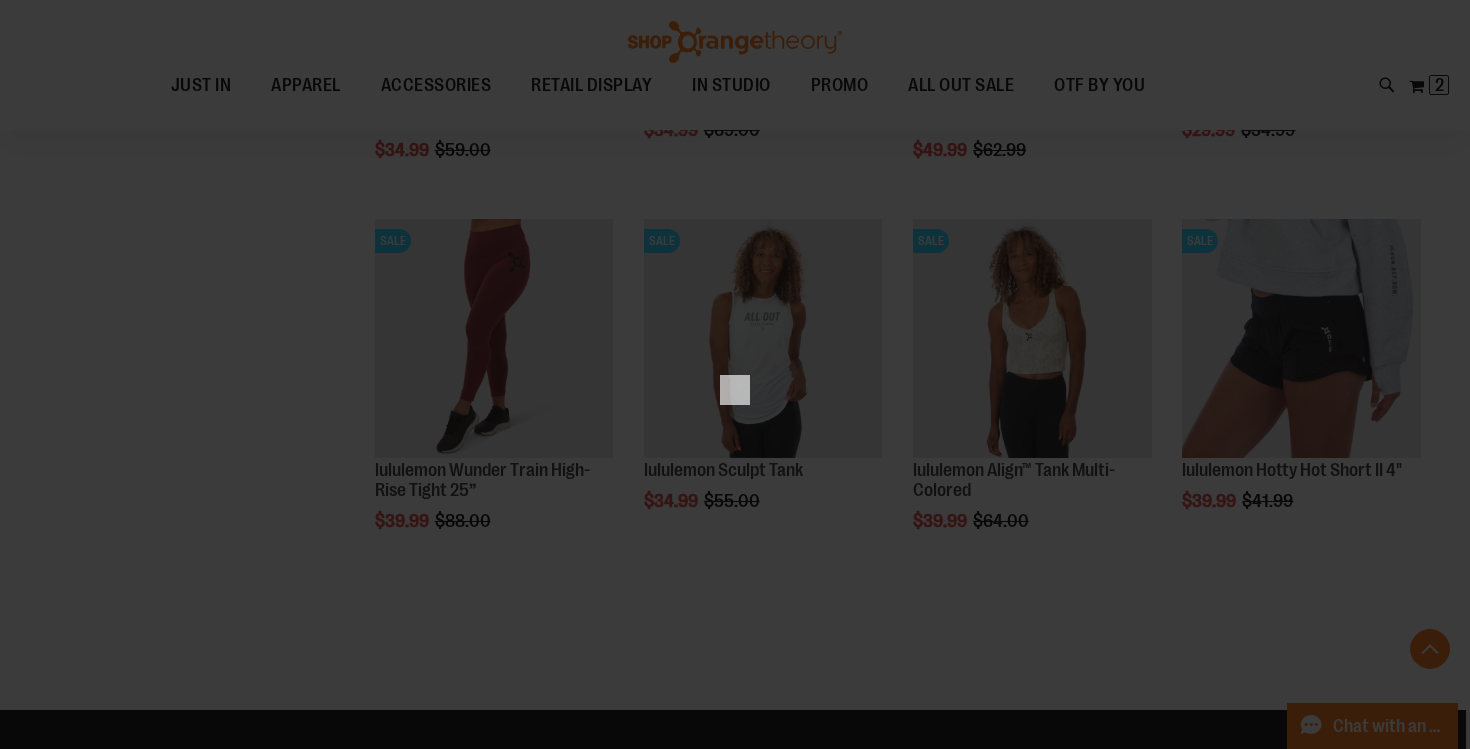scroll, scrollTop: 0, scrollLeft: 0, axis: both 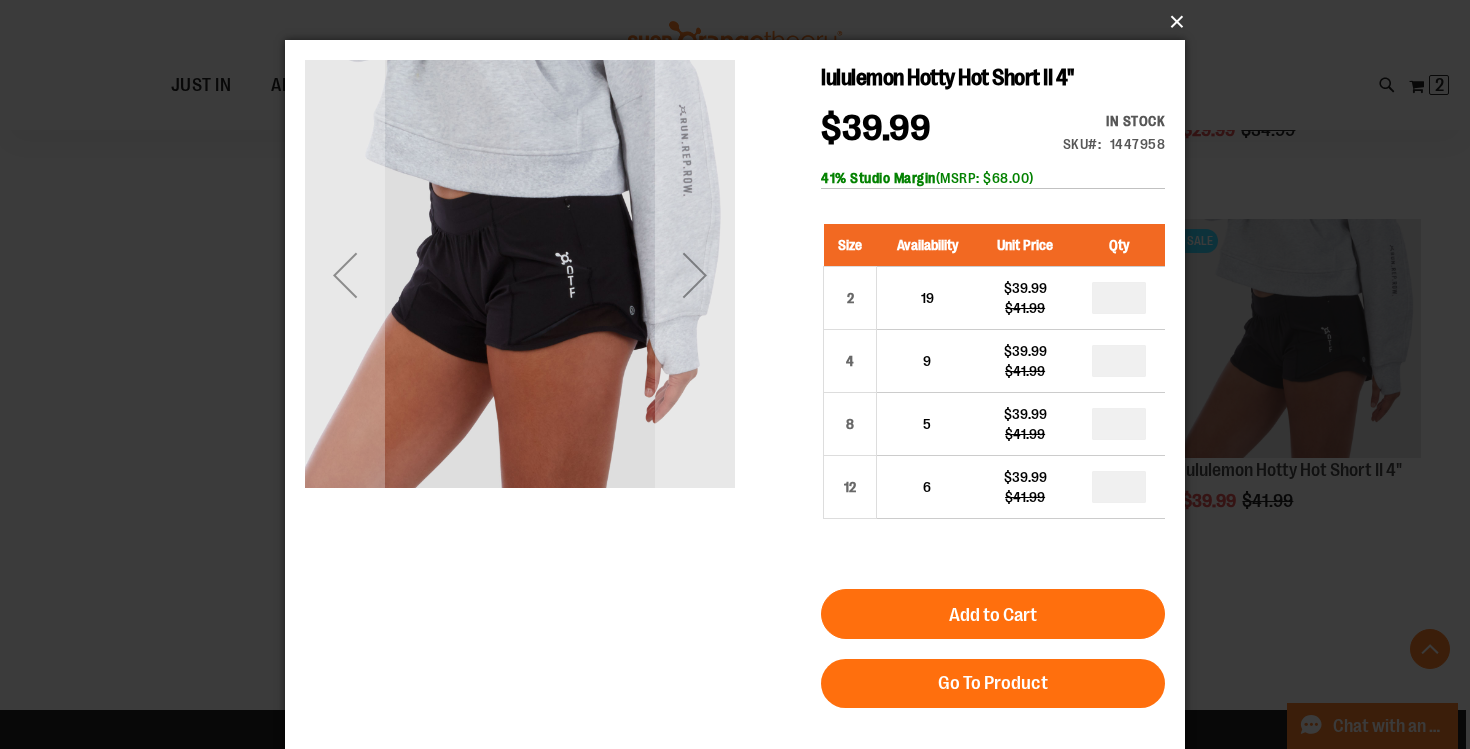click on "×" at bounding box center (741, 22) 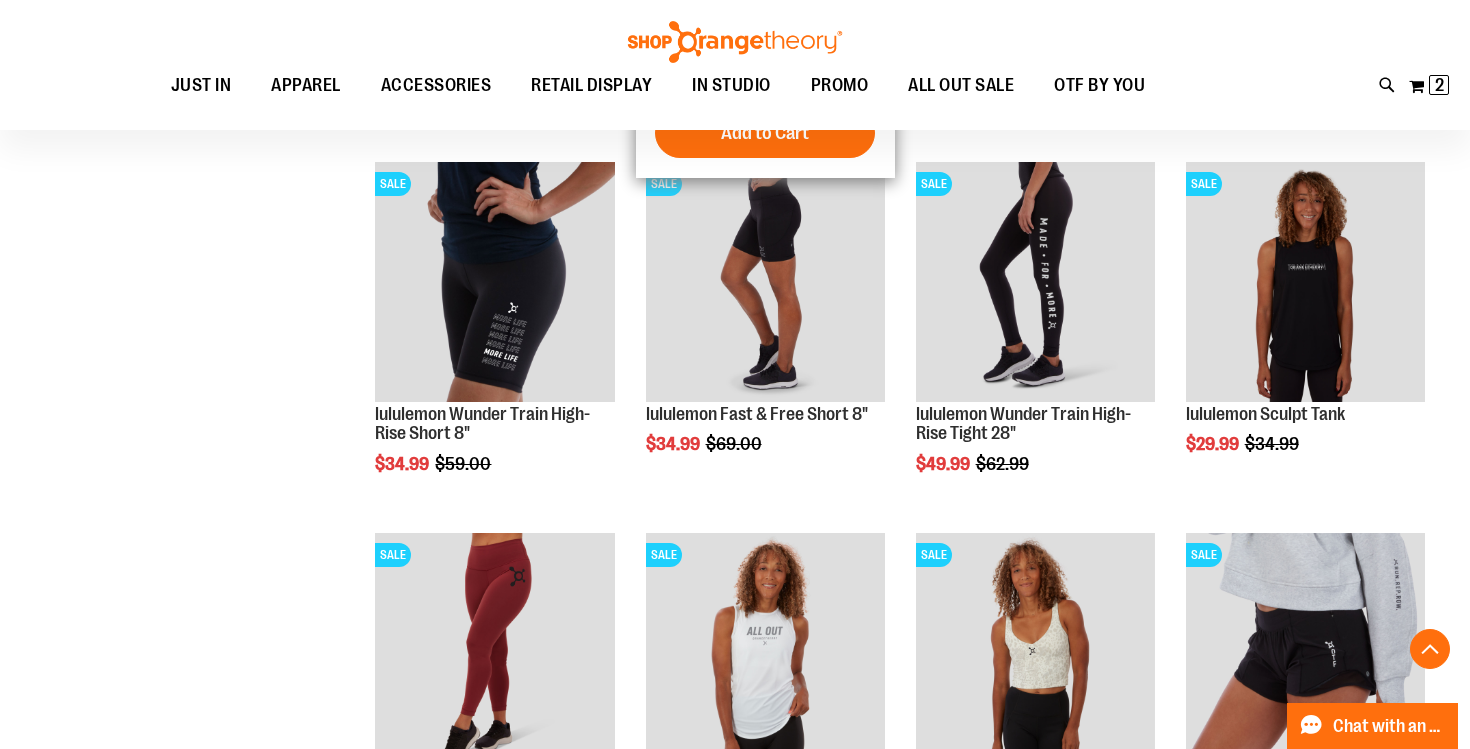 scroll, scrollTop: 5152, scrollLeft: 0, axis: vertical 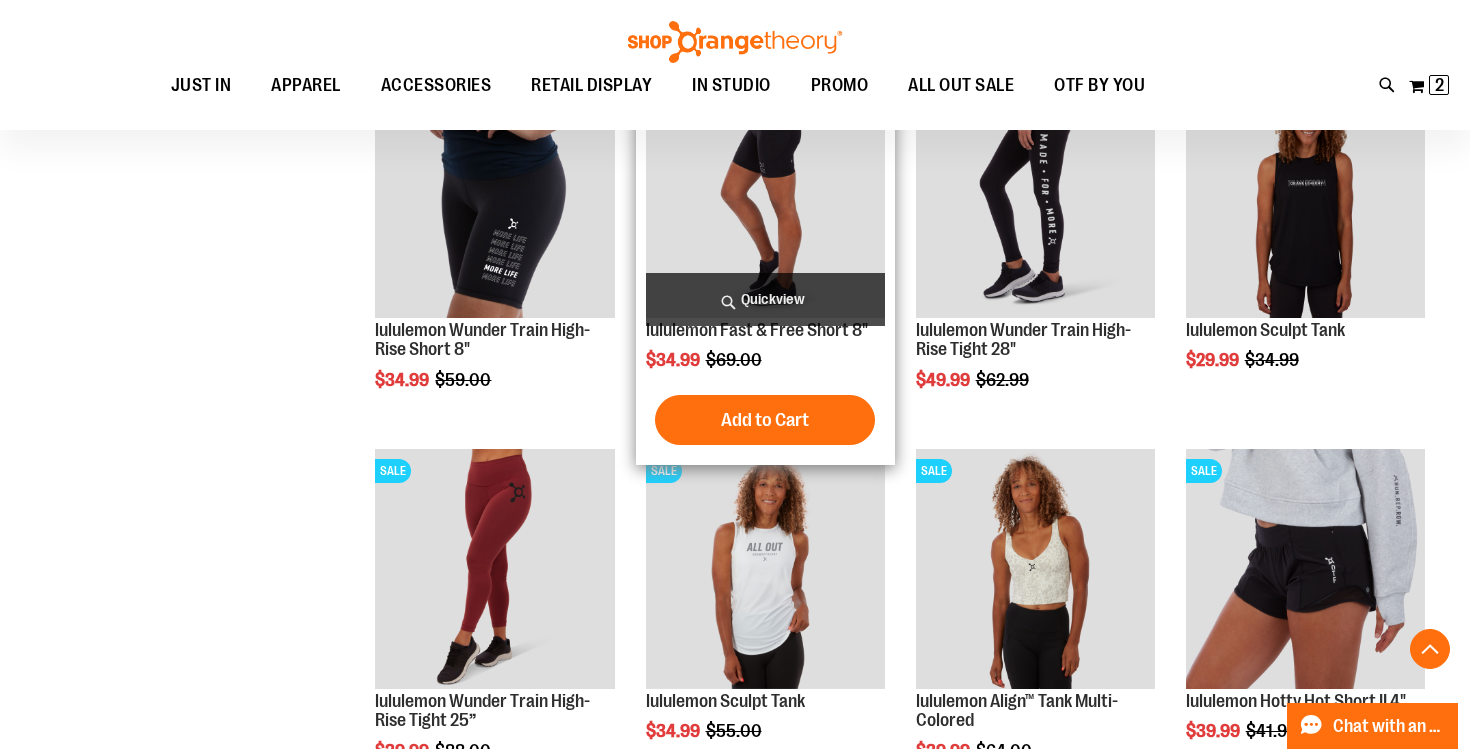 click on "Quickview" at bounding box center [765, 299] 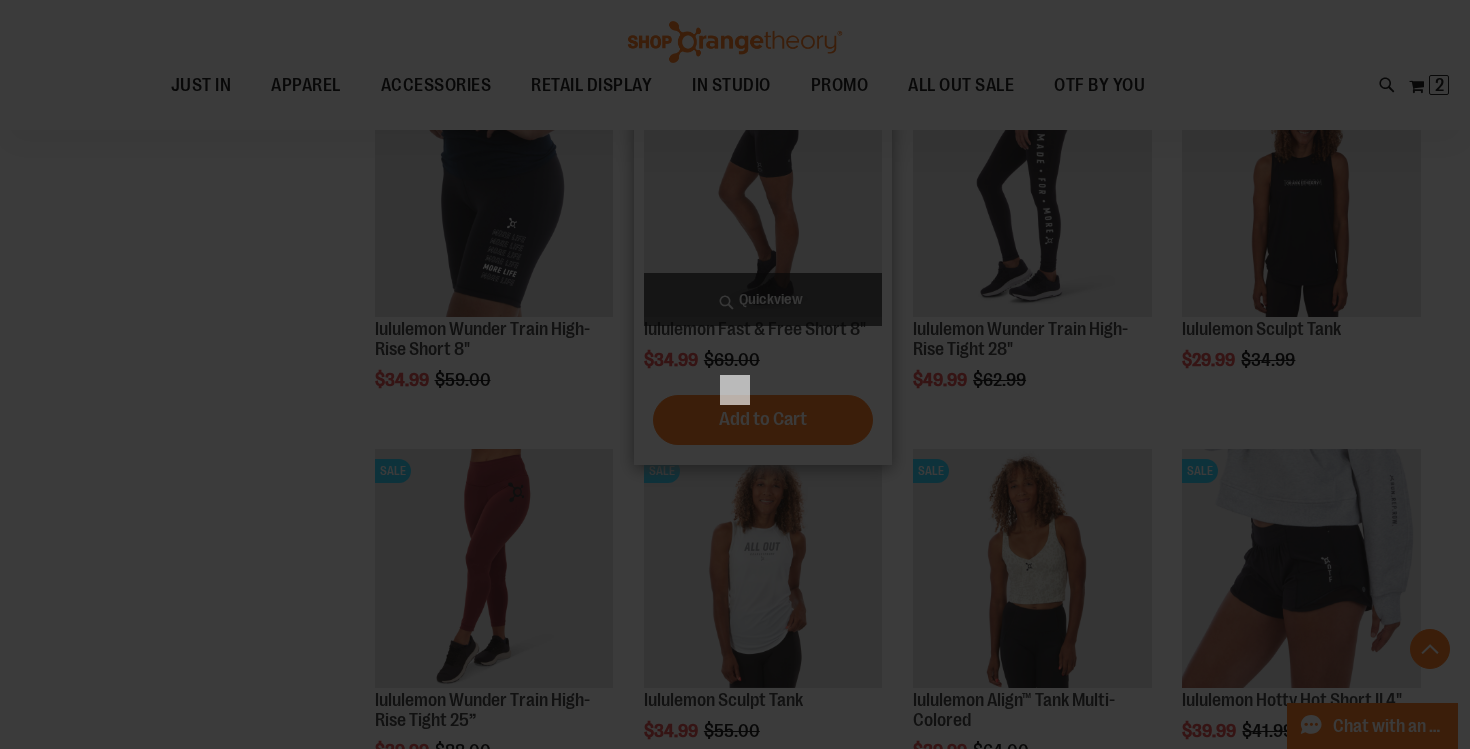 scroll, scrollTop: 0, scrollLeft: 0, axis: both 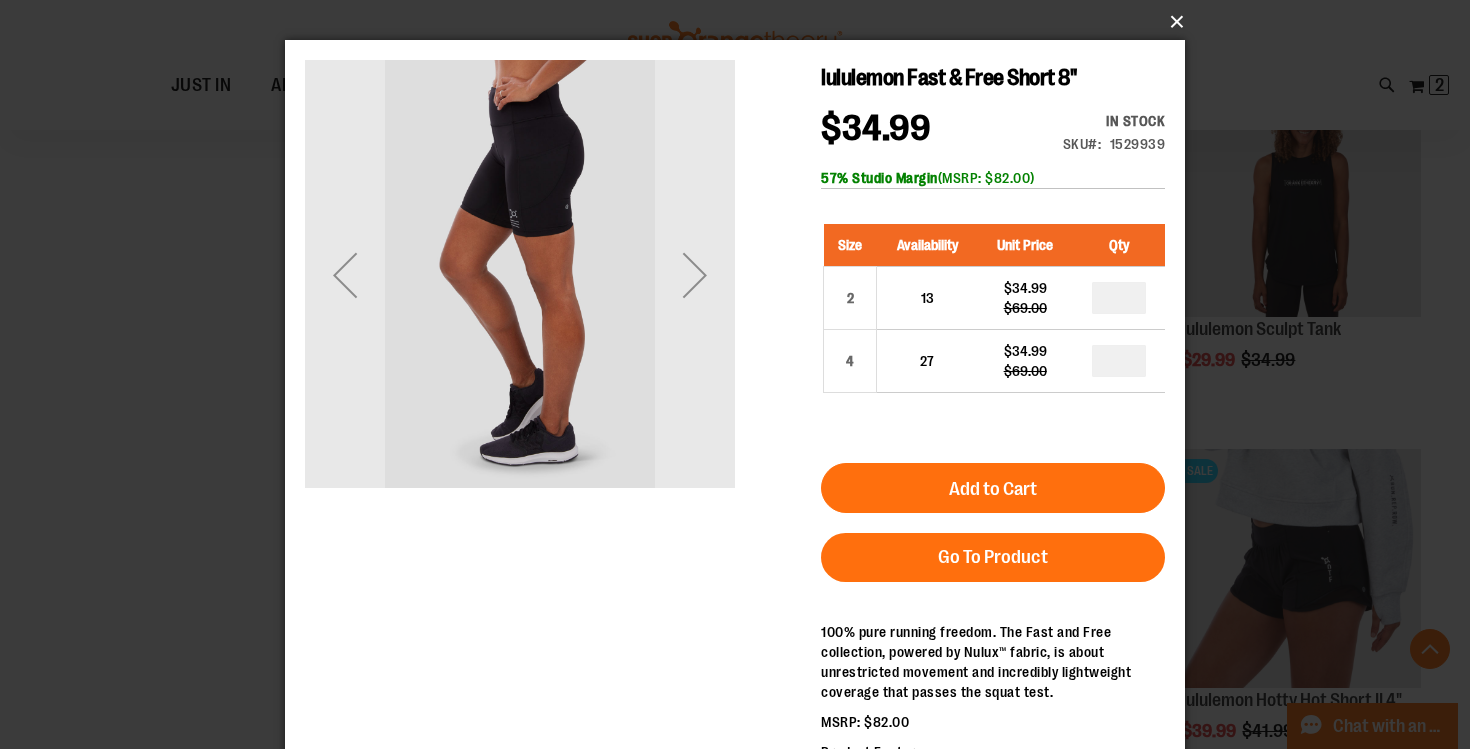 click on "×" at bounding box center [741, 22] 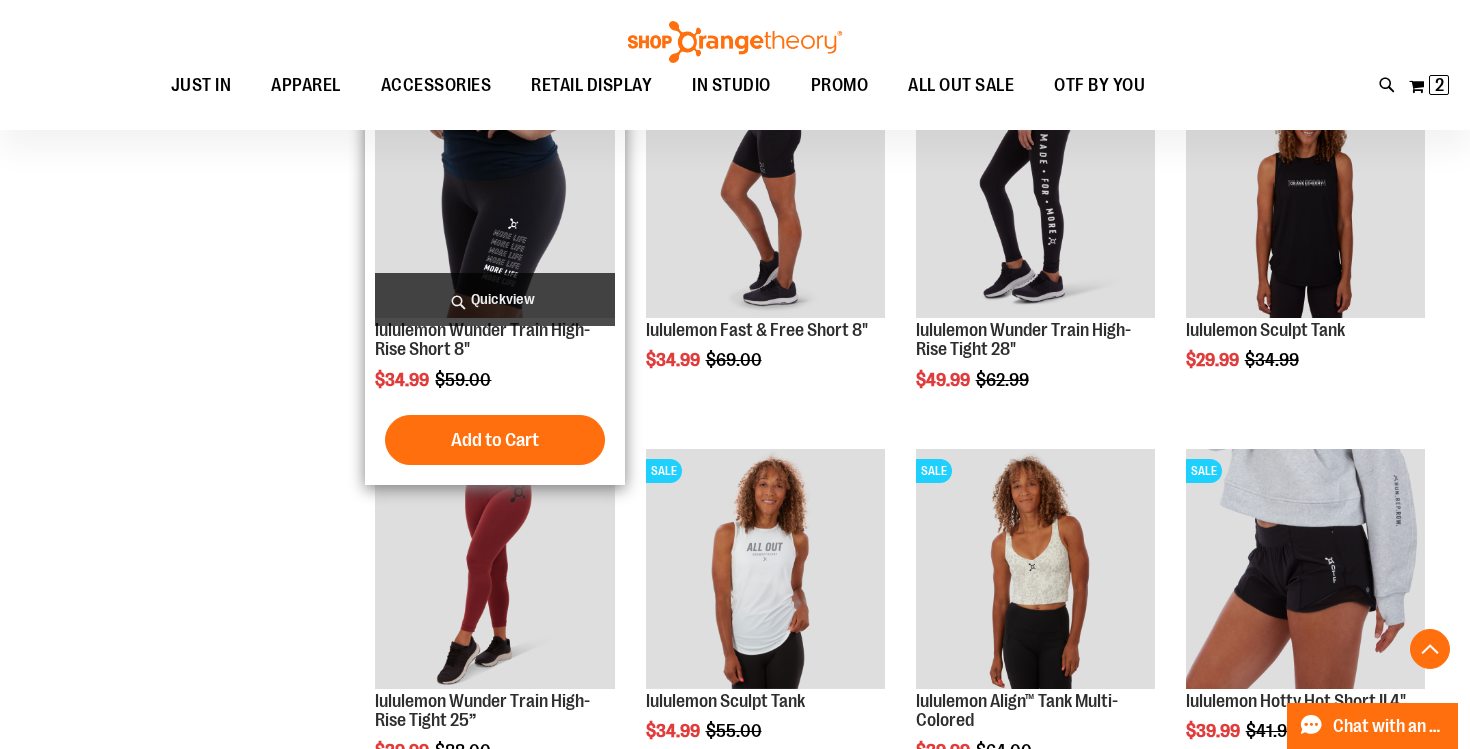 click on "Quickview" at bounding box center [494, 299] 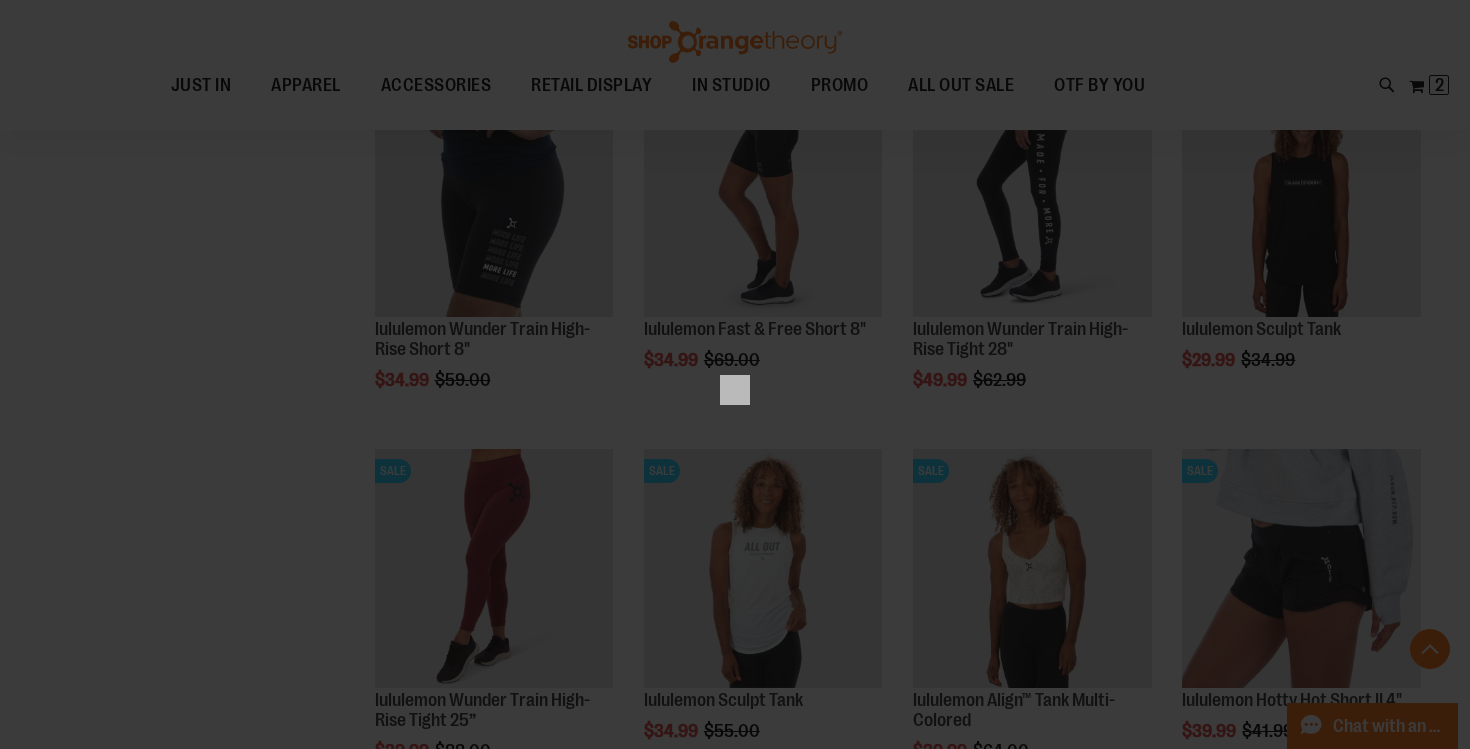 scroll, scrollTop: 0, scrollLeft: 0, axis: both 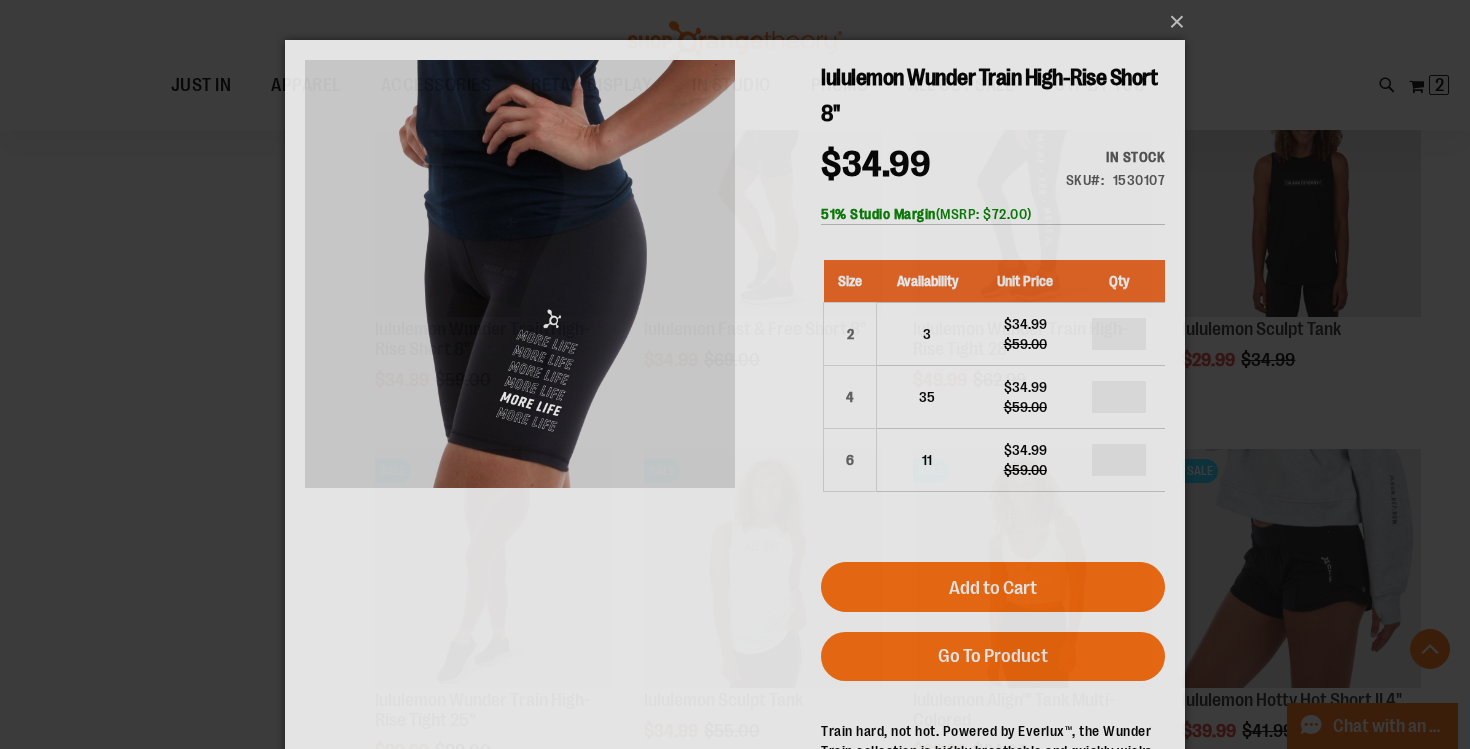 click on "×" at bounding box center [735, 374] 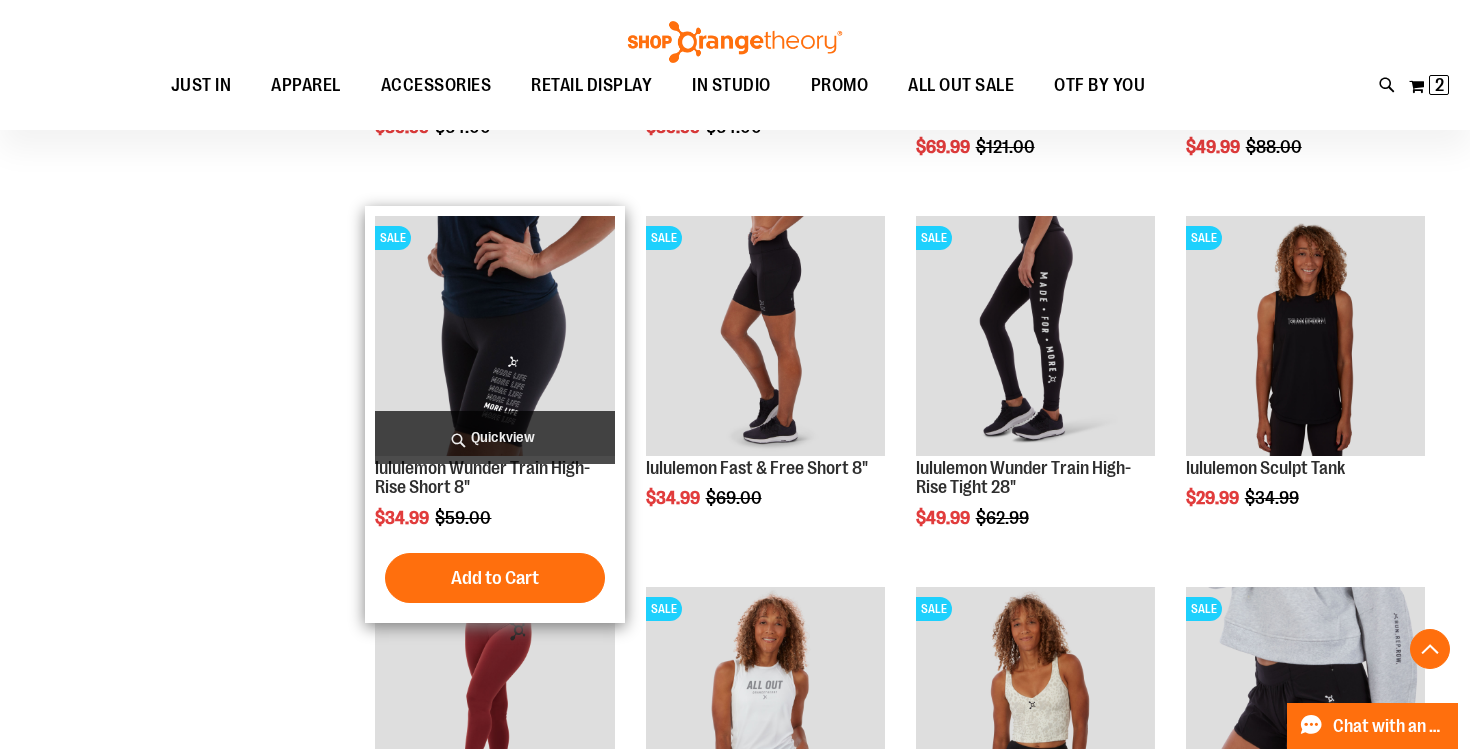 scroll, scrollTop: 4779, scrollLeft: 0, axis: vertical 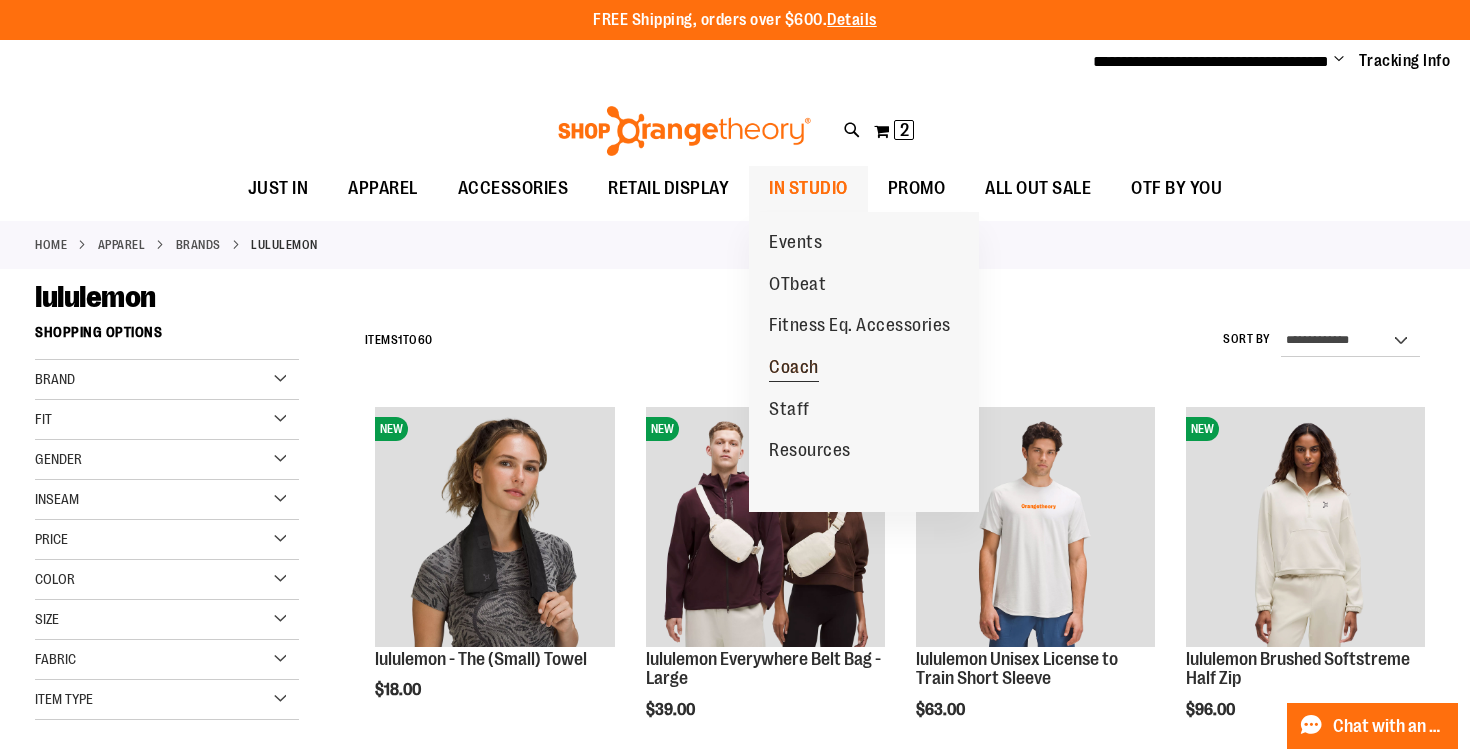 click on "Coach" at bounding box center (794, 368) 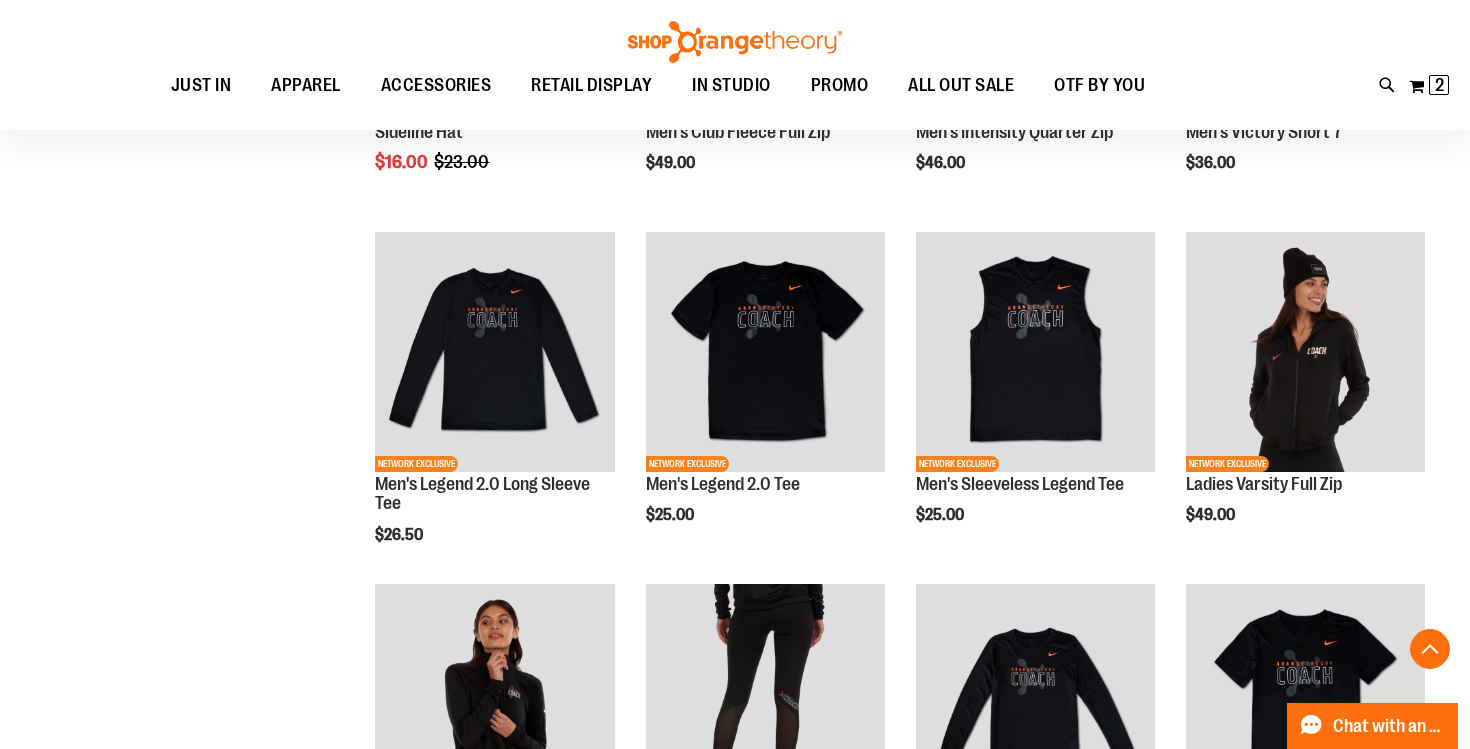 scroll, scrollTop: 530, scrollLeft: 0, axis: vertical 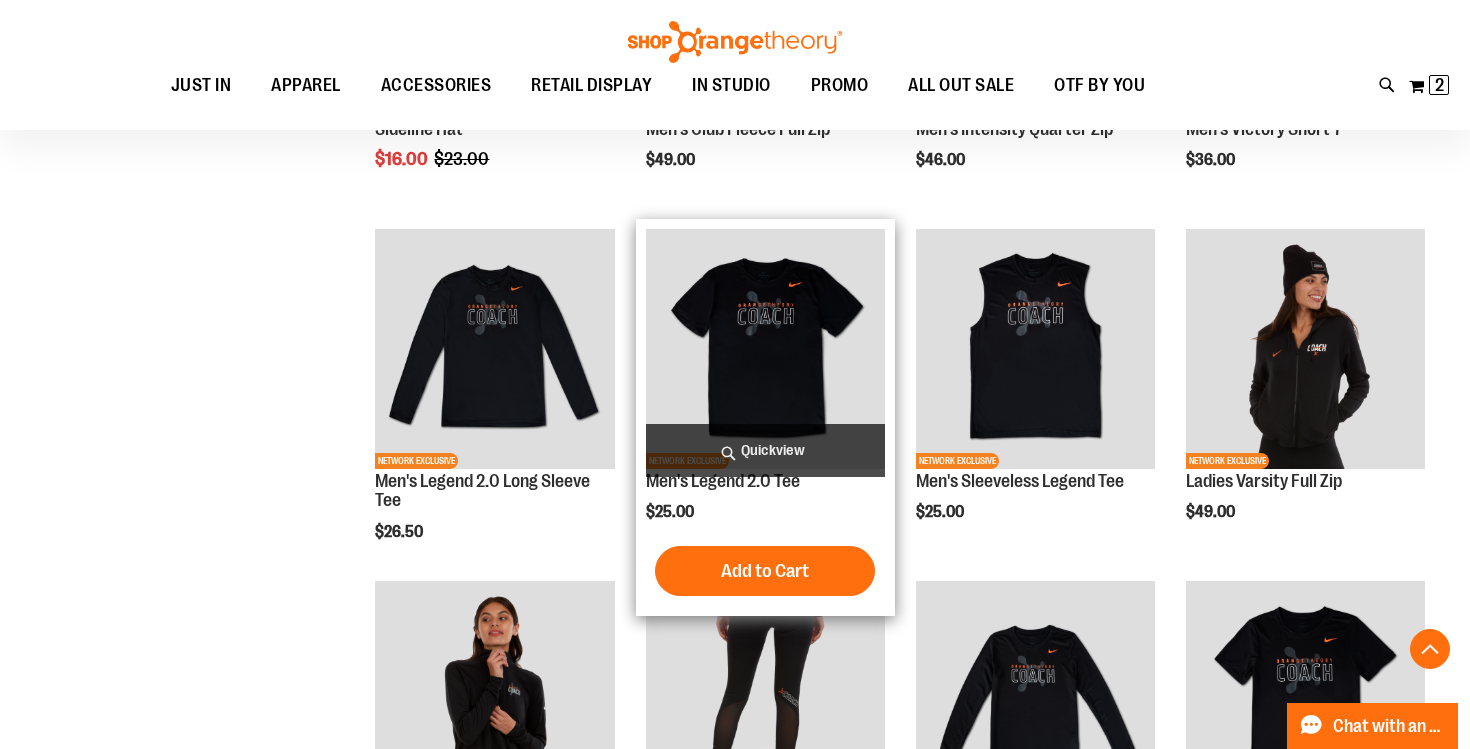 click at bounding box center (765, 348) 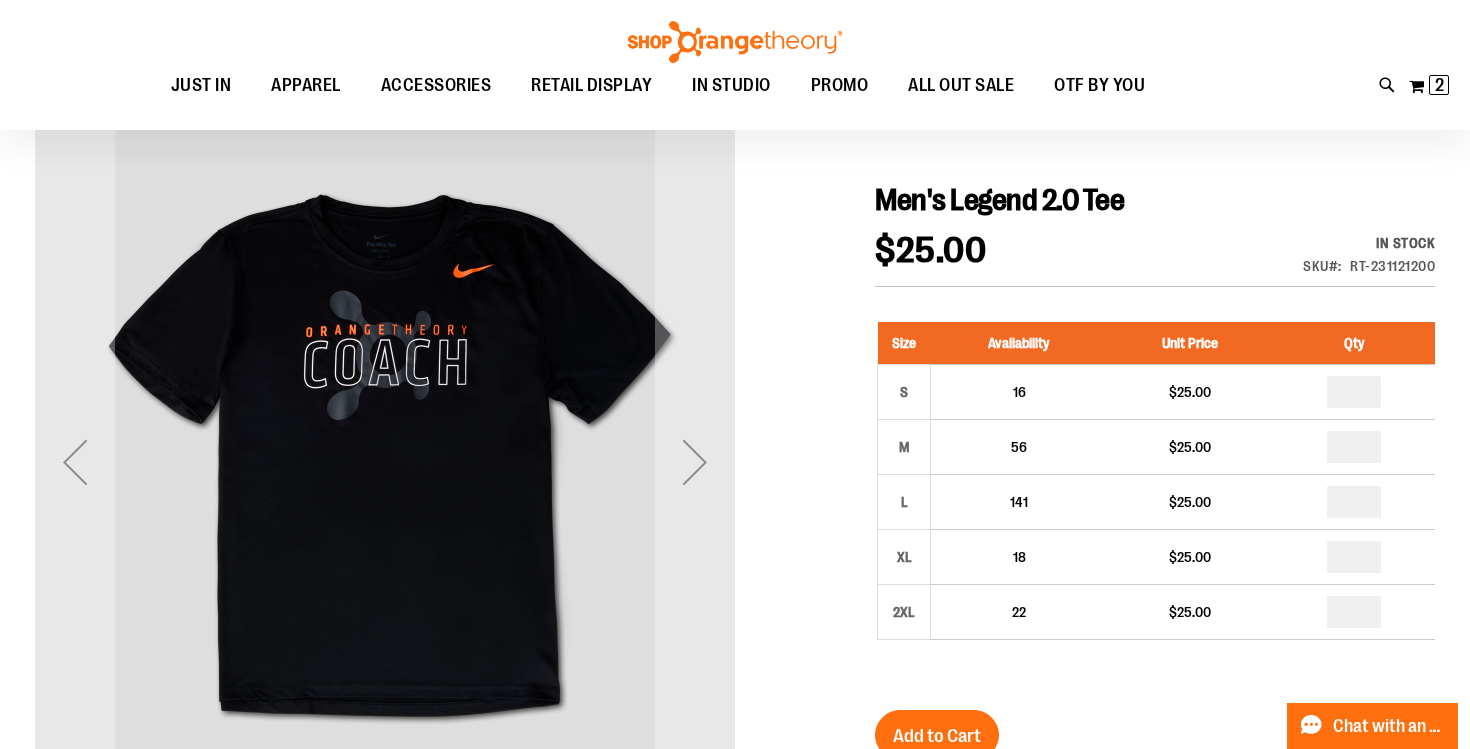 scroll, scrollTop: 177, scrollLeft: 0, axis: vertical 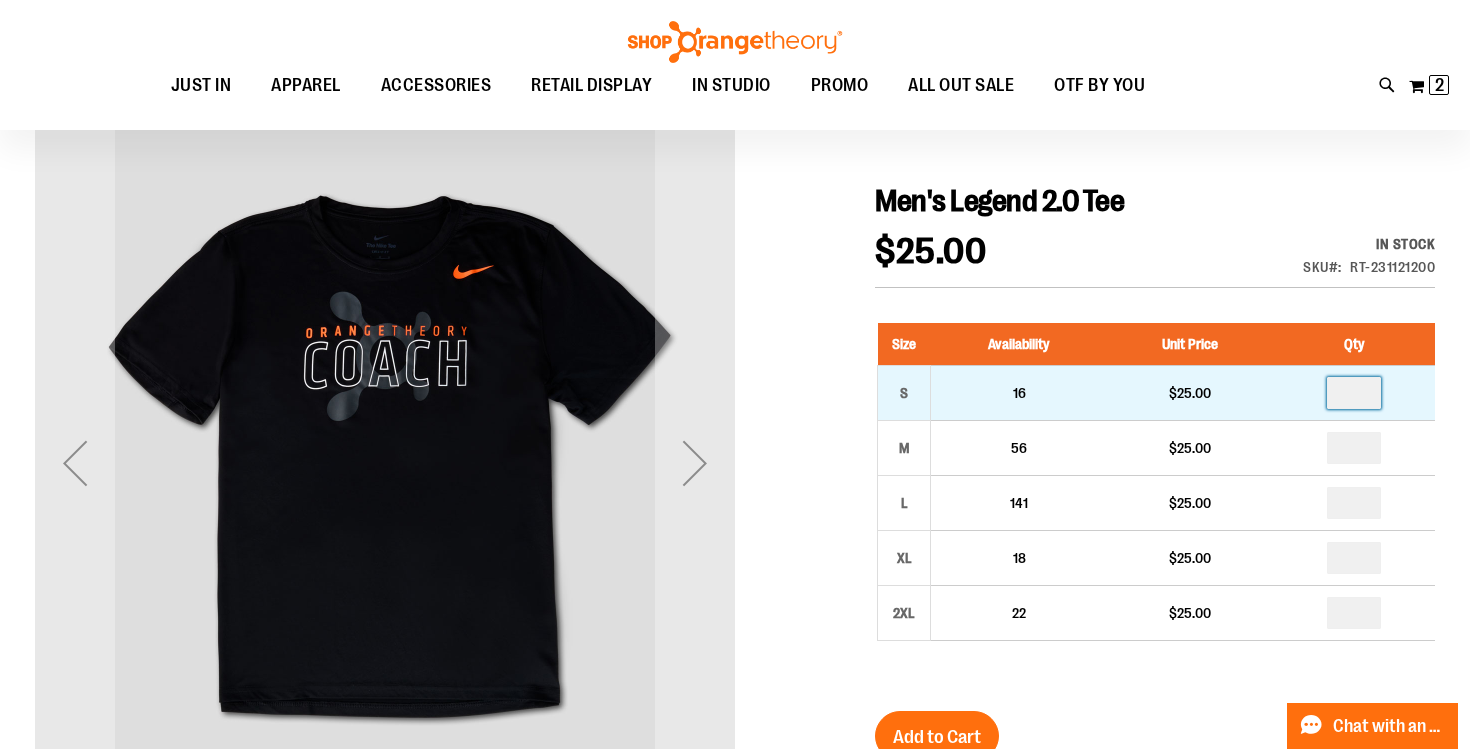 click at bounding box center [1354, 393] 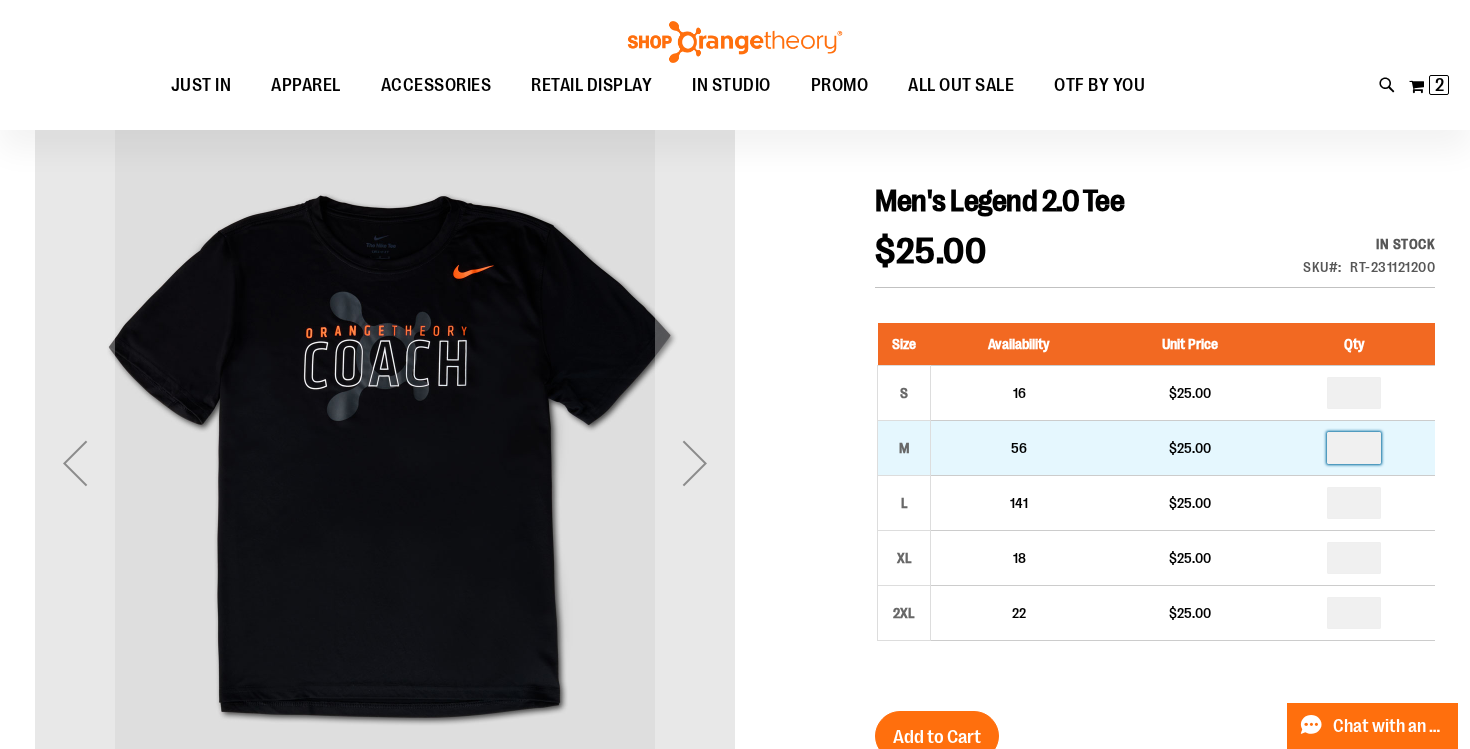 type on "*" 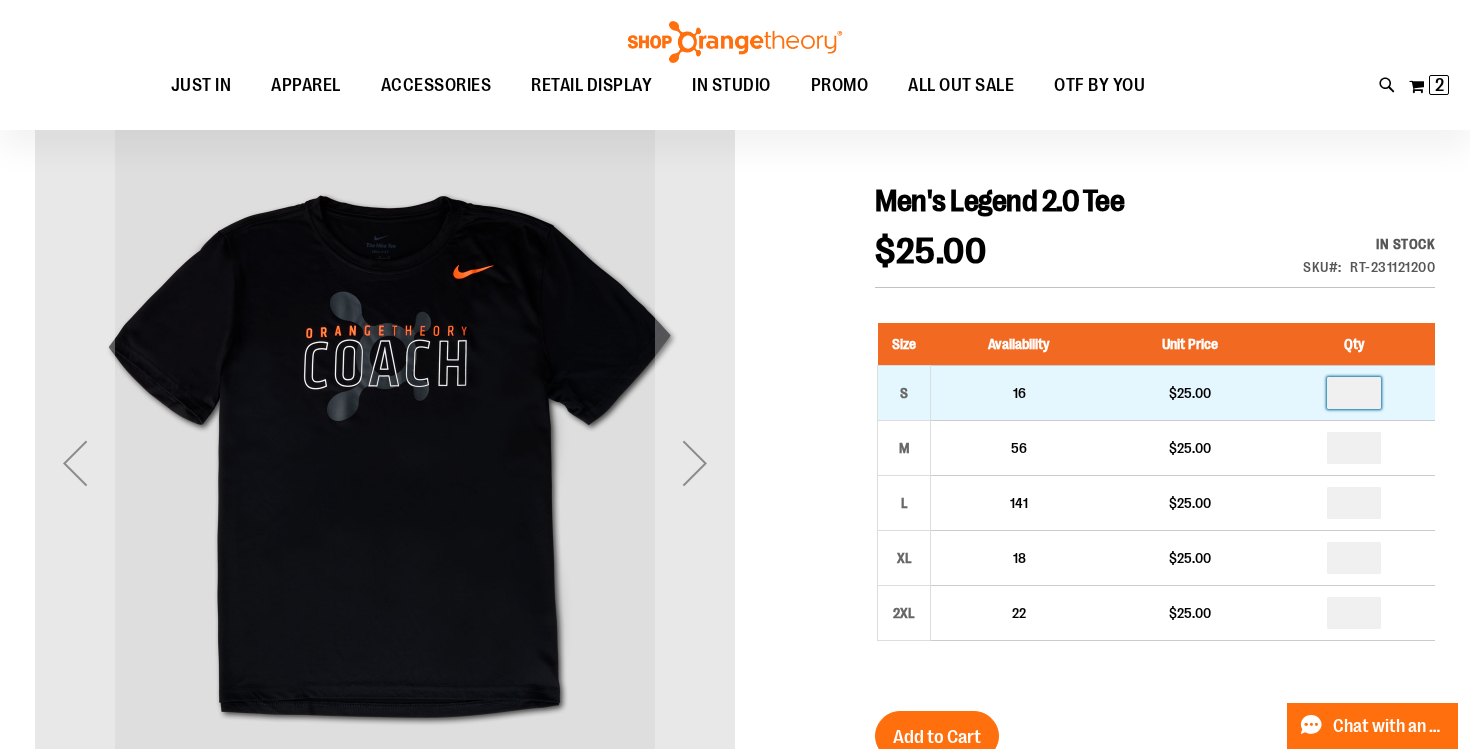type 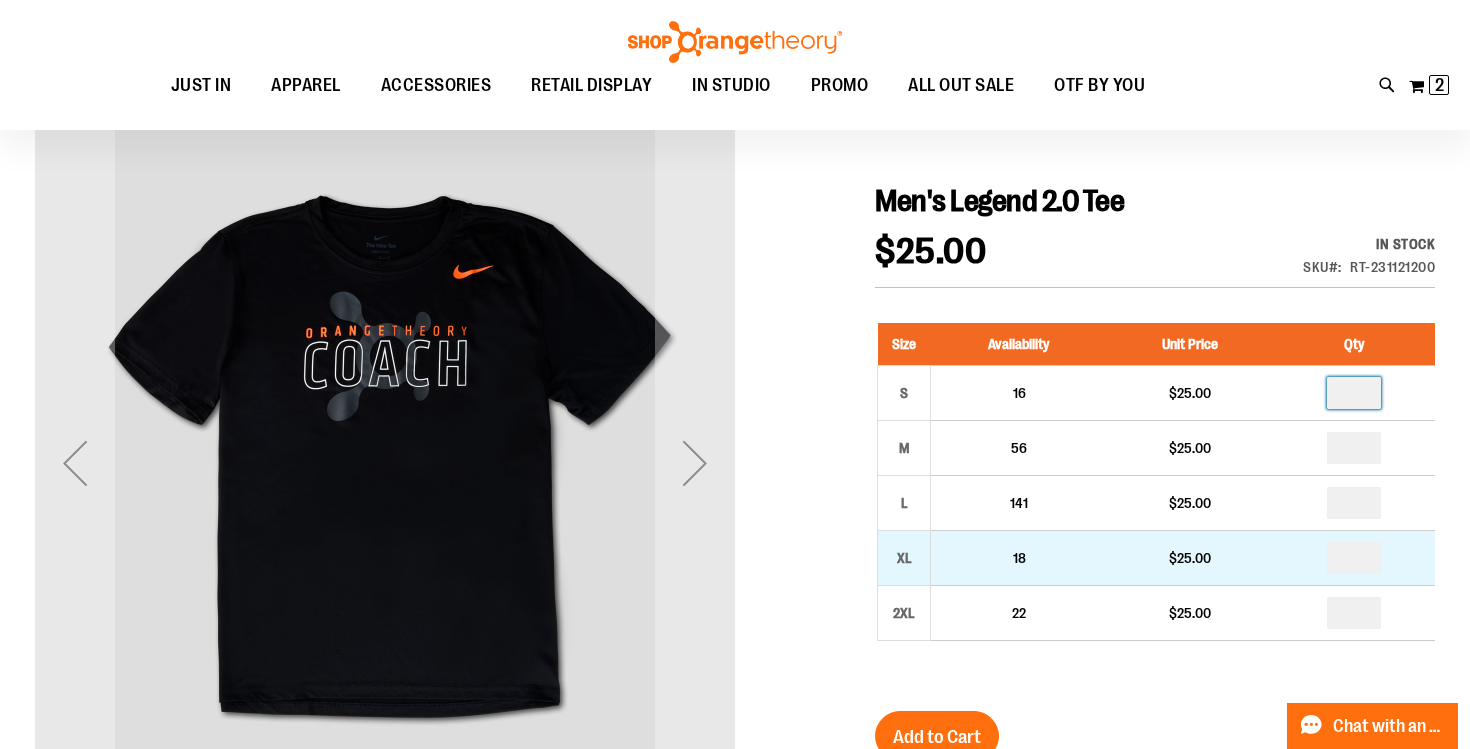 type on "*" 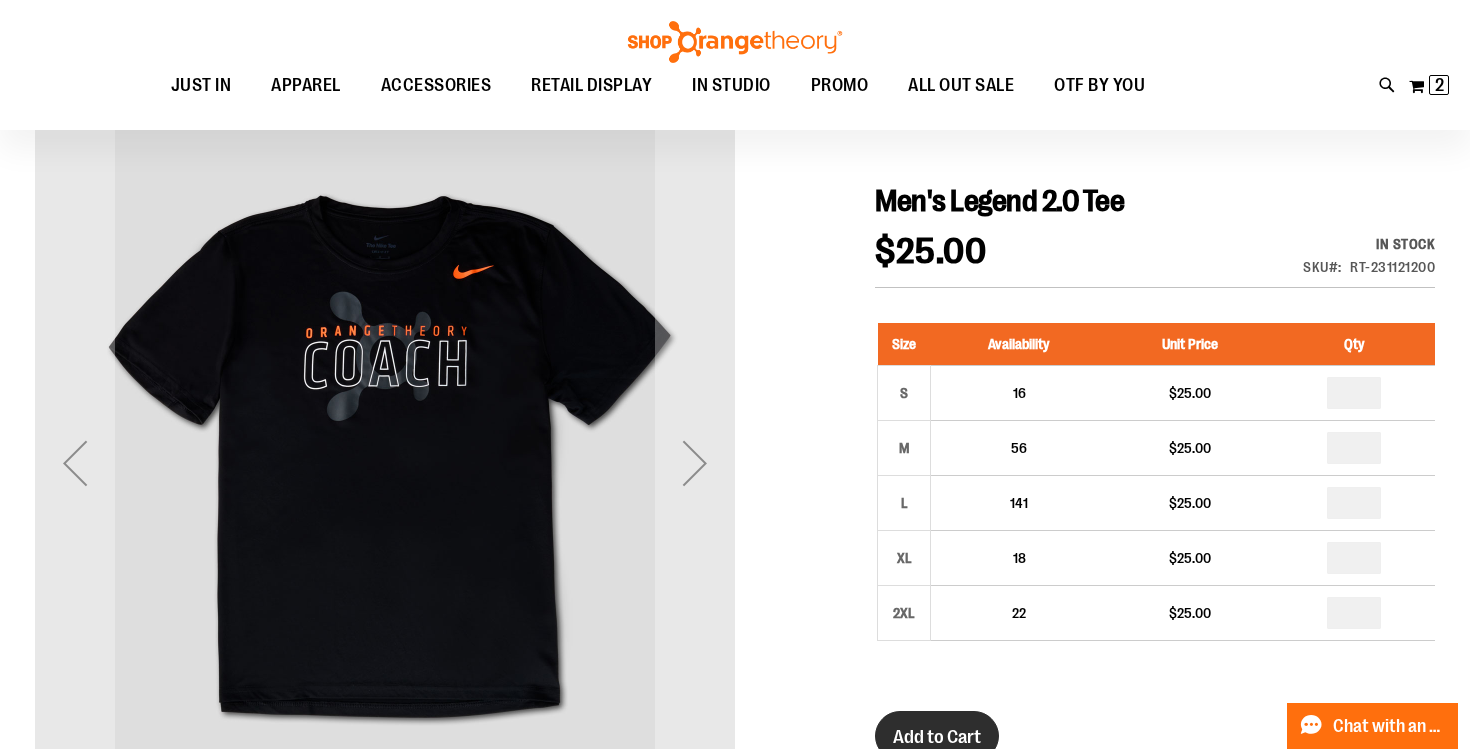 click on "Add to Cart" at bounding box center [937, 737] 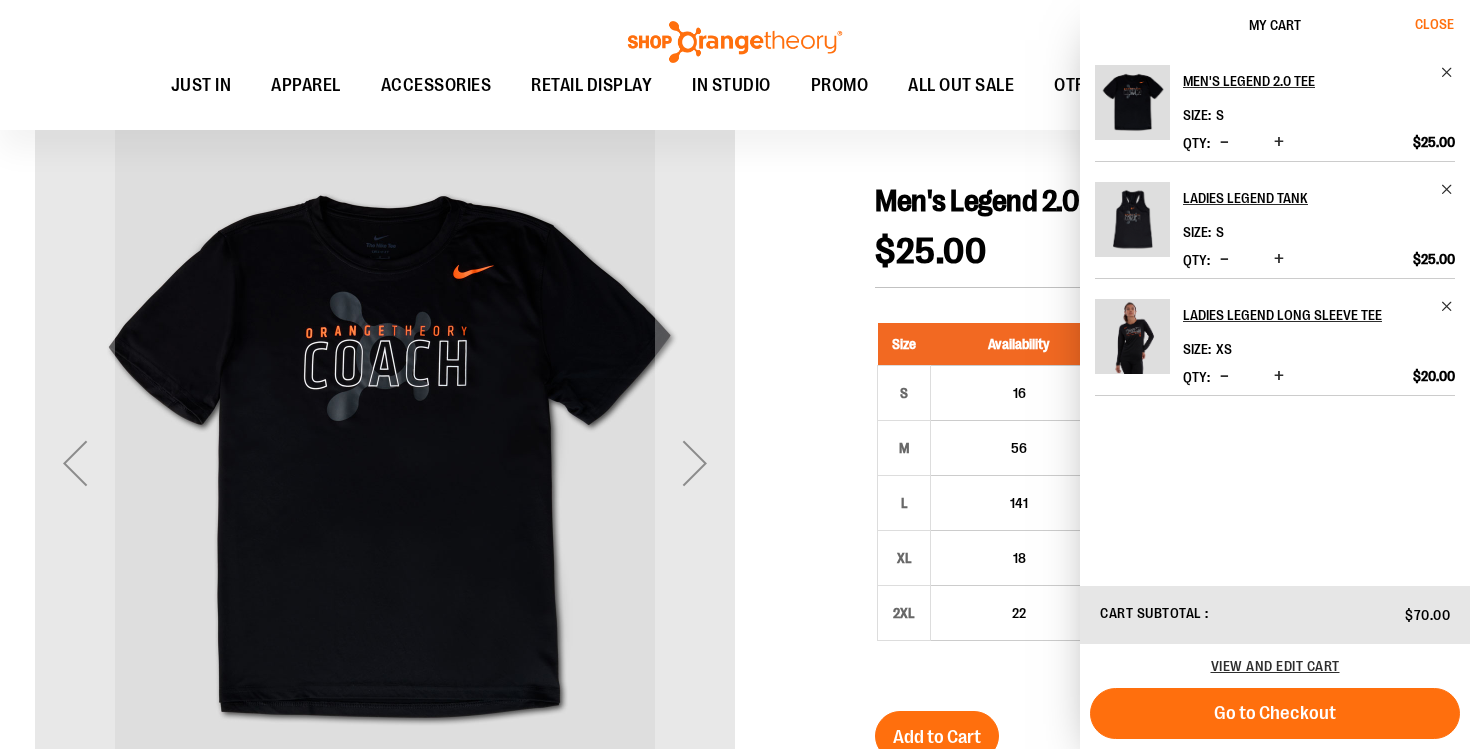 click on "Close" at bounding box center (1434, 24) 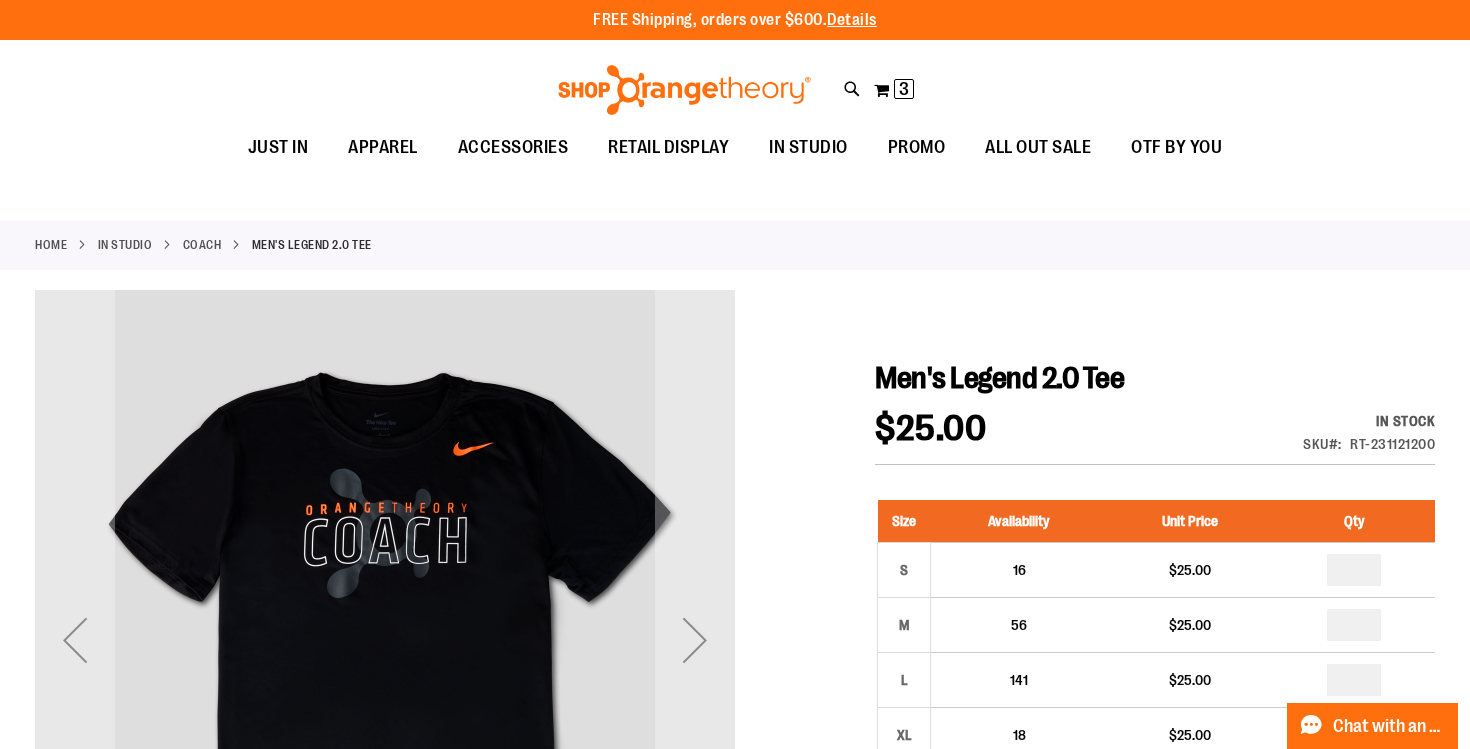 scroll, scrollTop: 0, scrollLeft: 0, axis: both 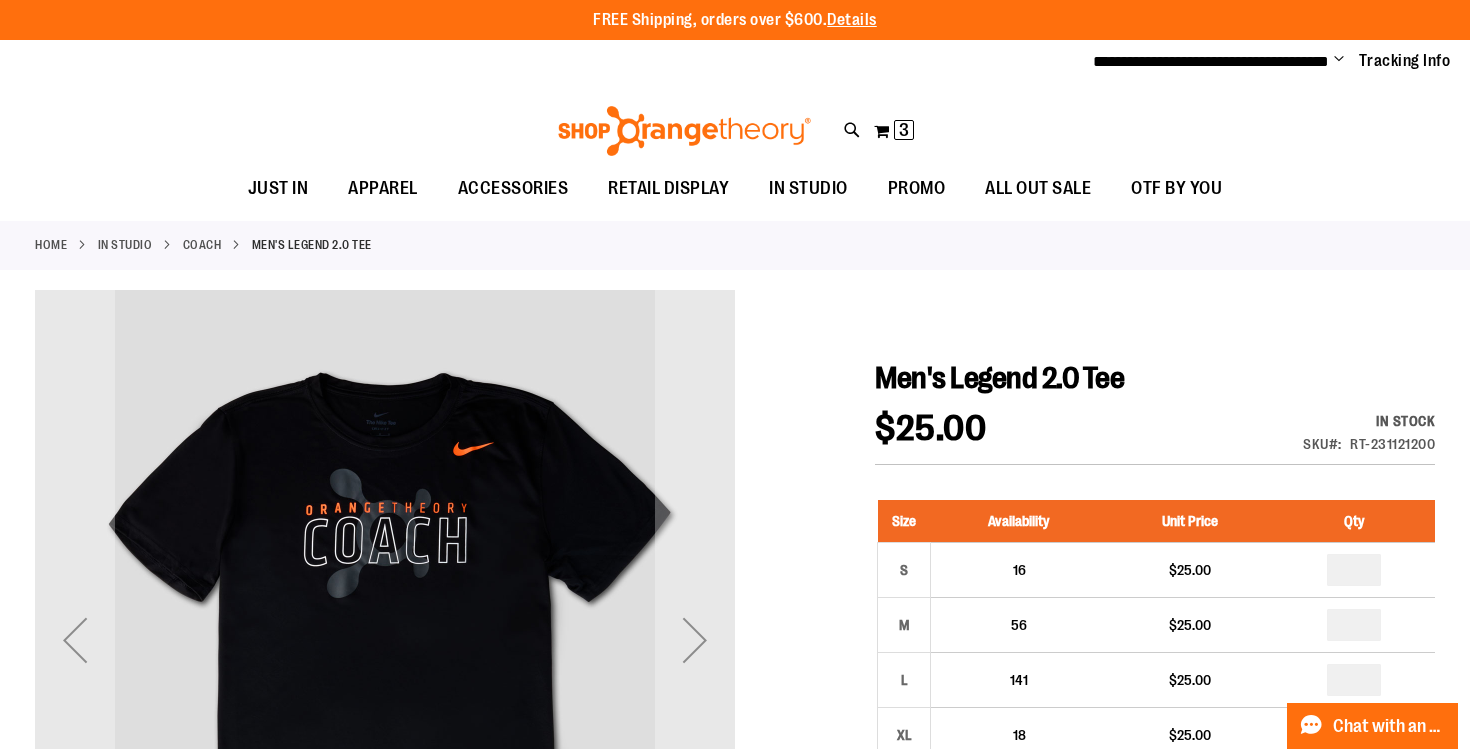 click on "**********" at bounding box center (735, 62) 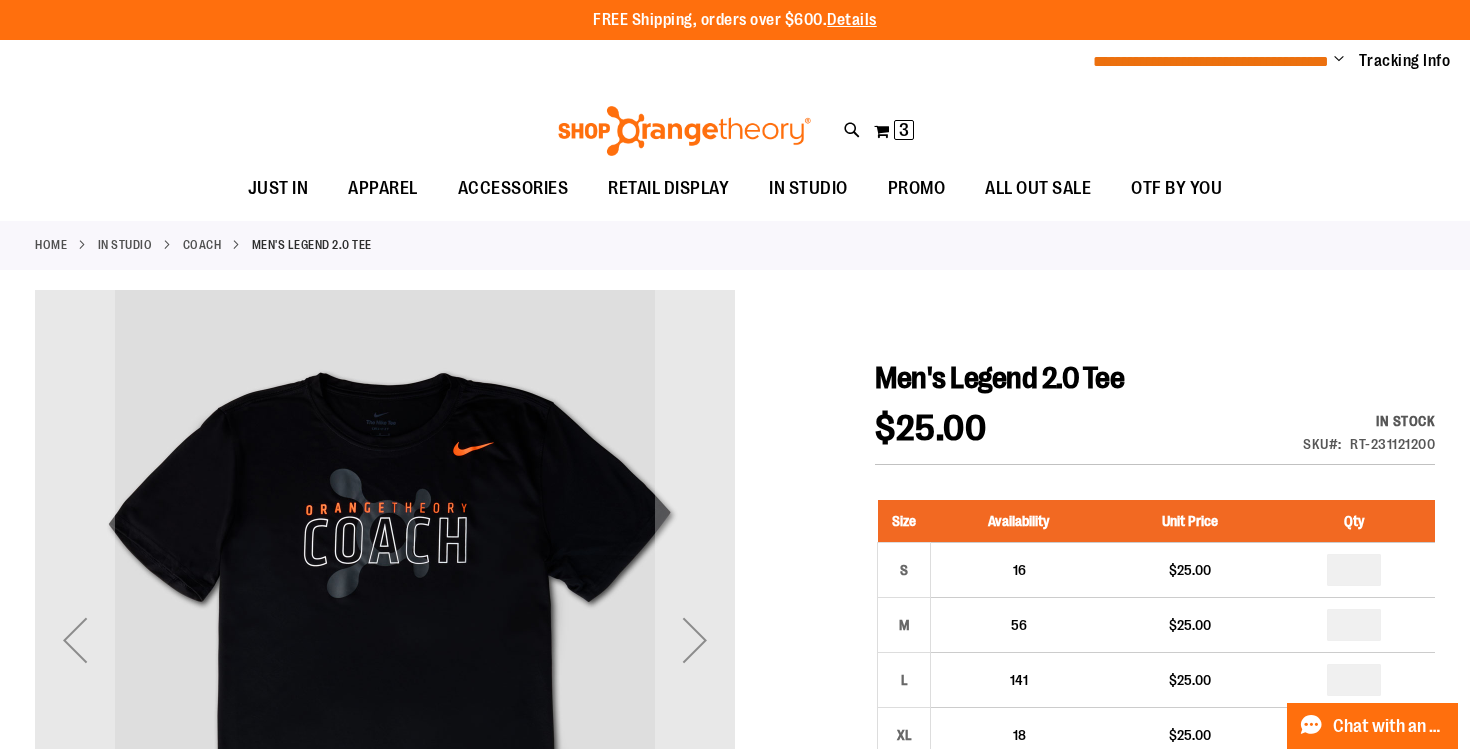 click on "**********" at bounding box center [1211, 61] 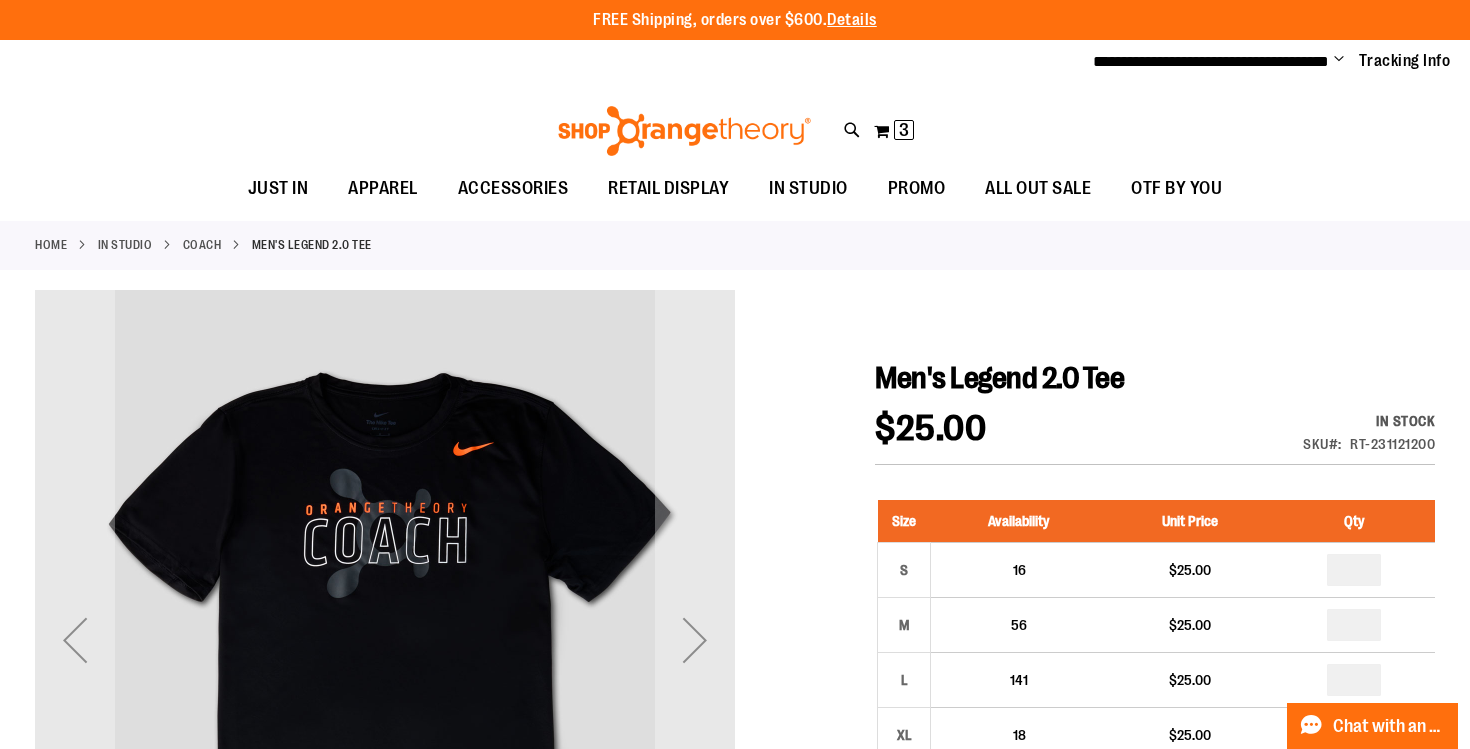 click on "Change" at bounding box center (1339, 60) 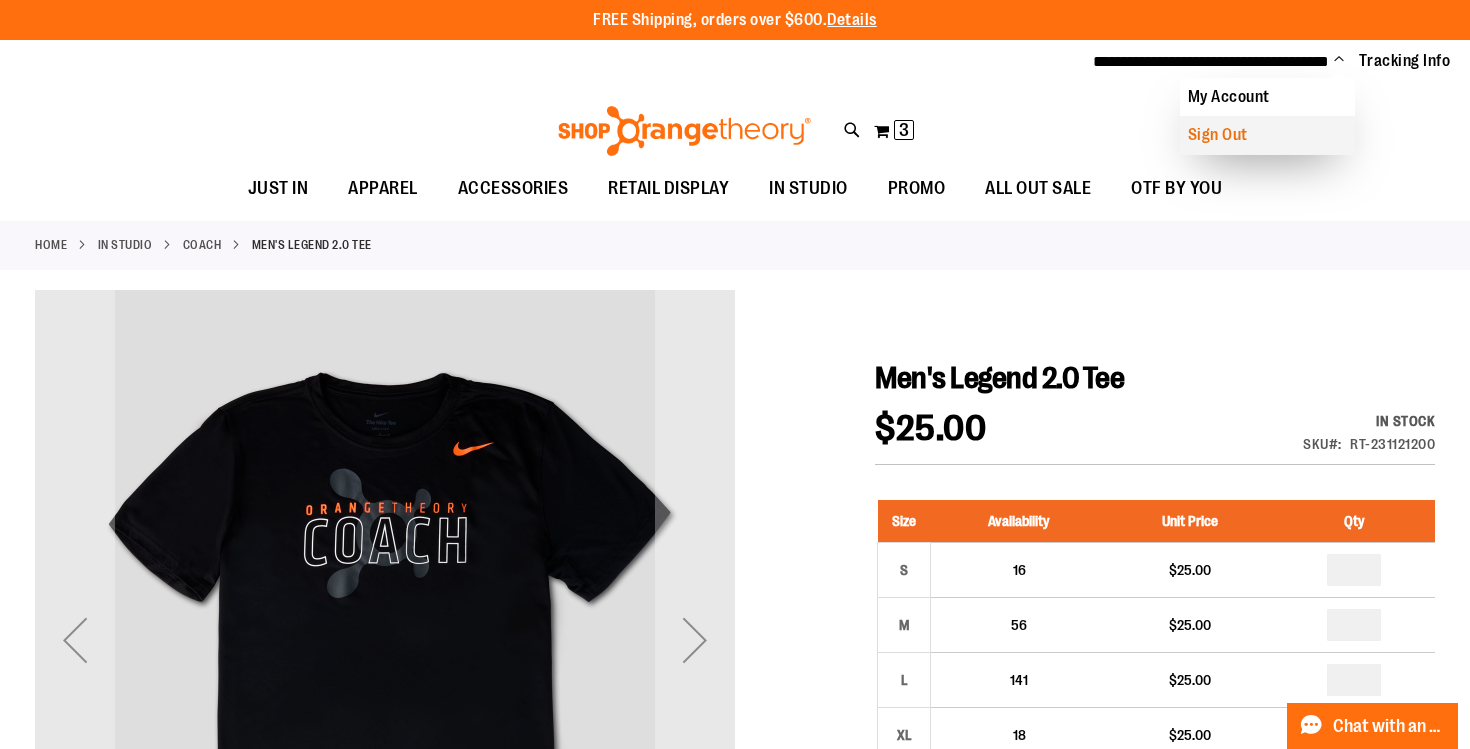 click on "Sign Out" at bounding box center [1267, 135] 